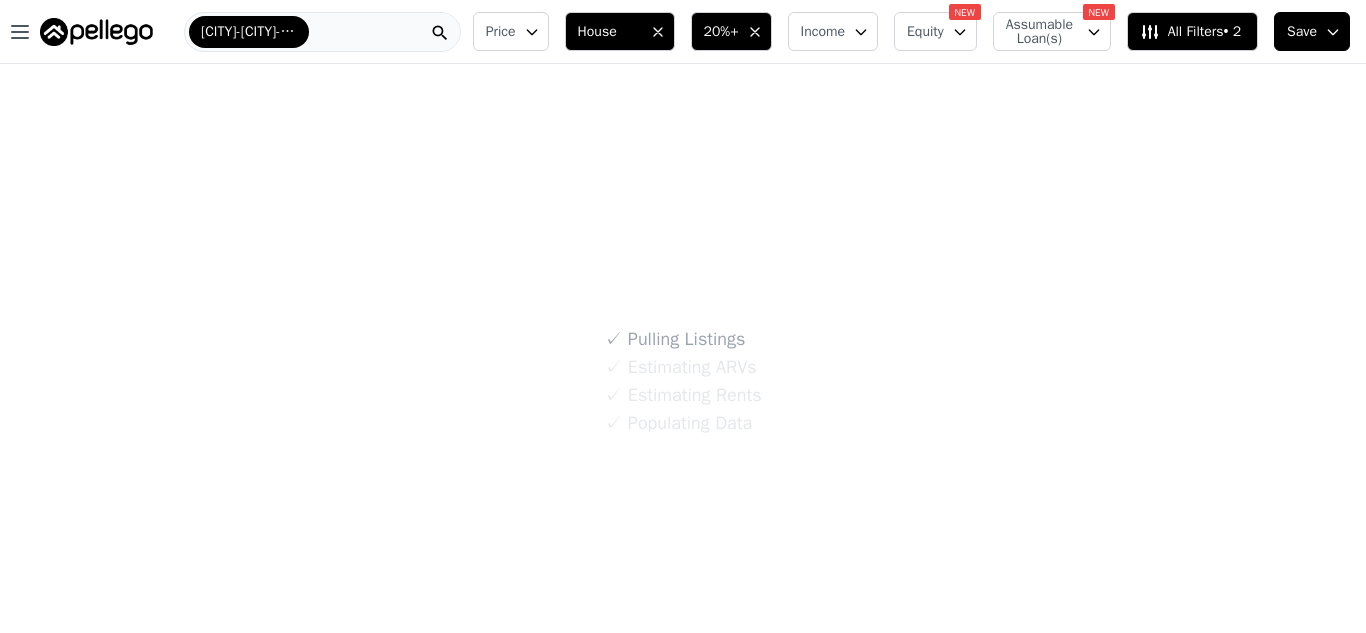 scroll, scrollTop: 0, scrollLeft: 0, axis: both 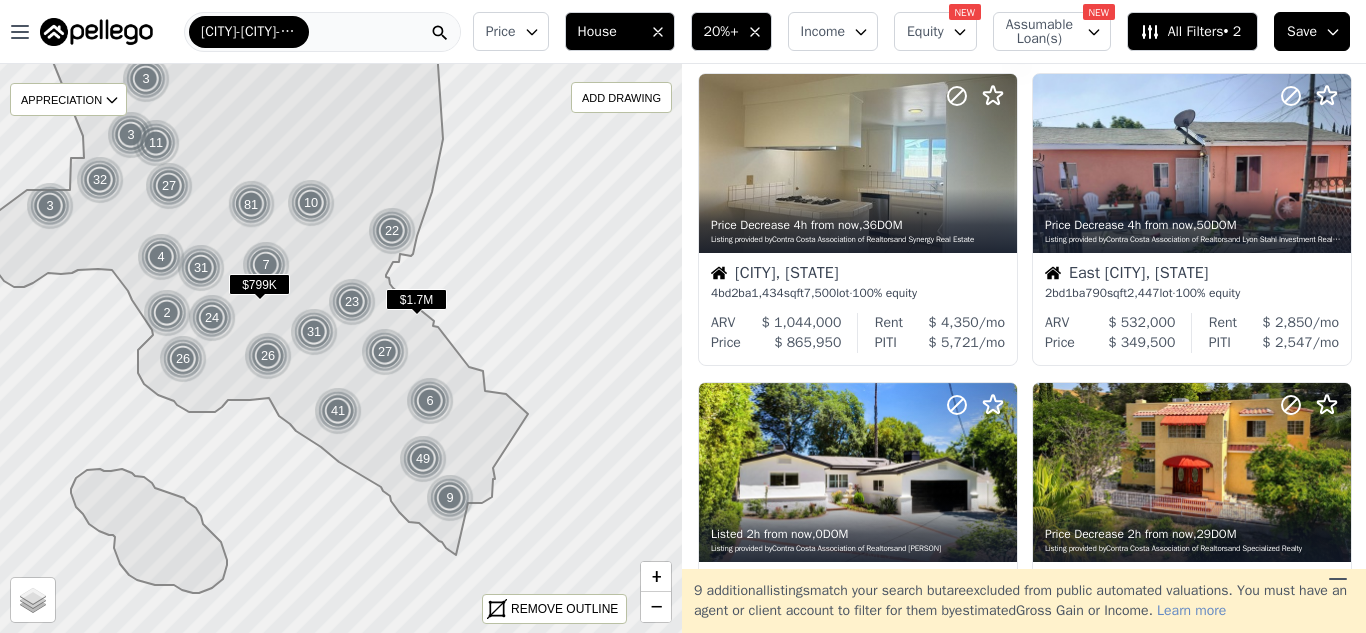 click on "Open main menu [CITY]-[CITY]-[CITY]" at bounding box center (232, 32) 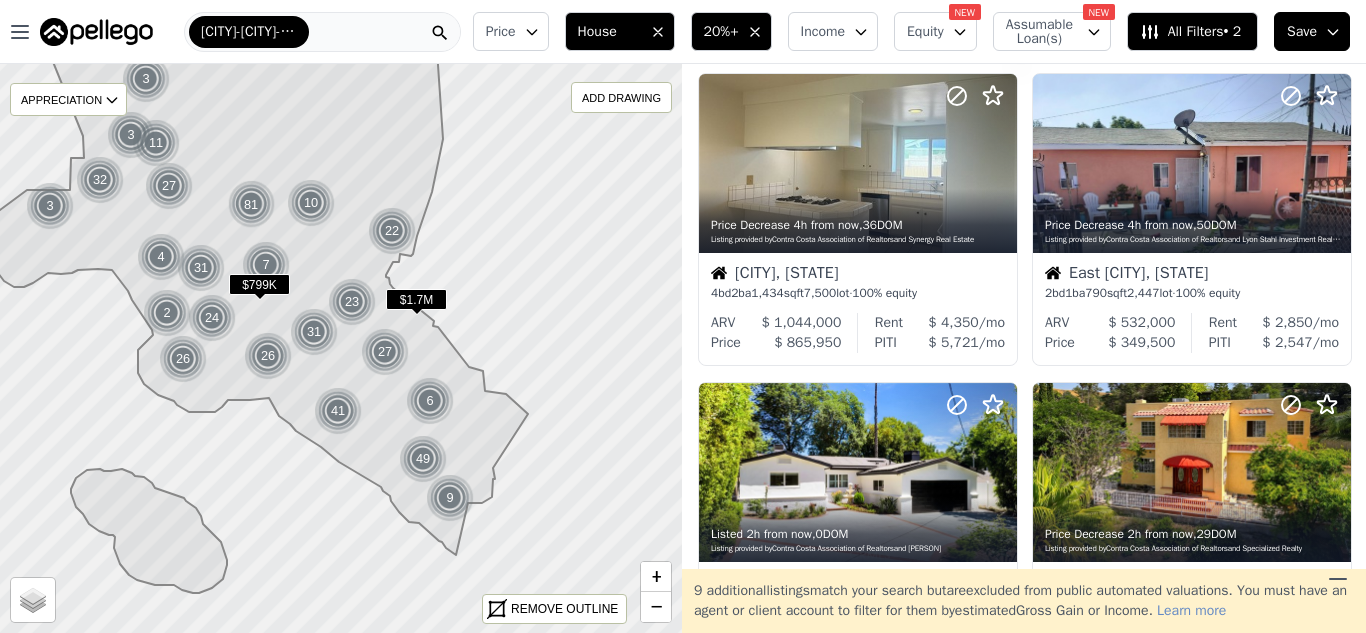 click on "20%+" at bounding box center [721, 32] 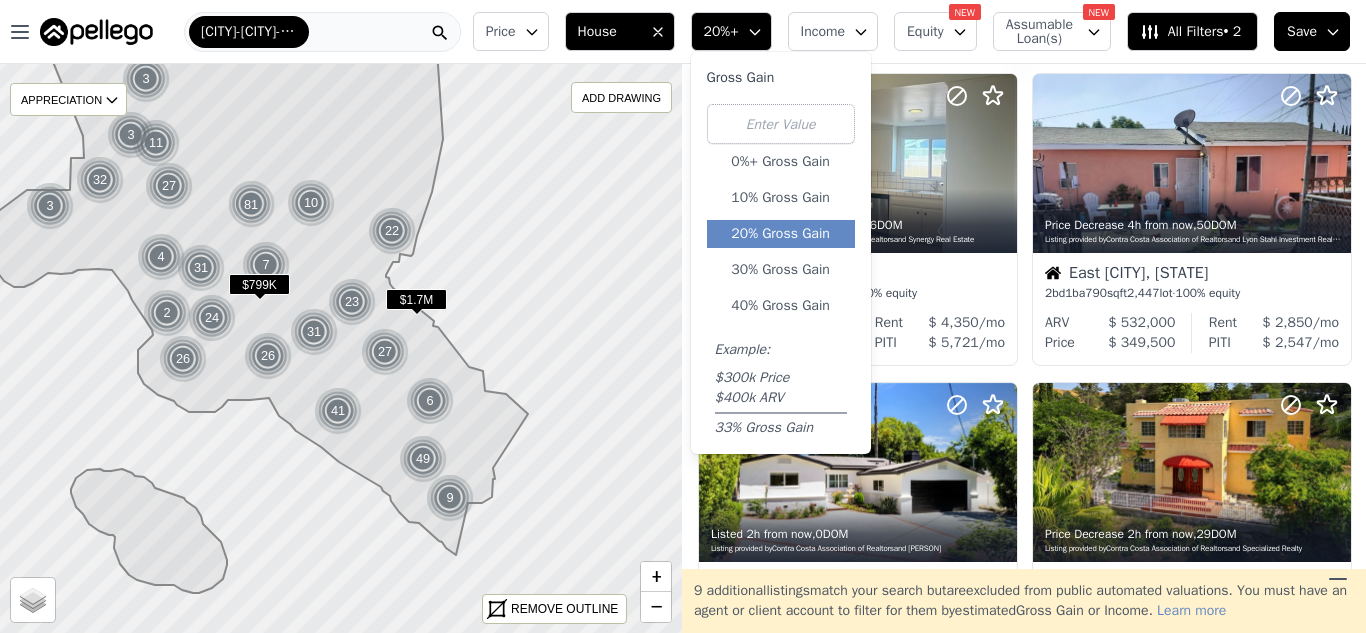click 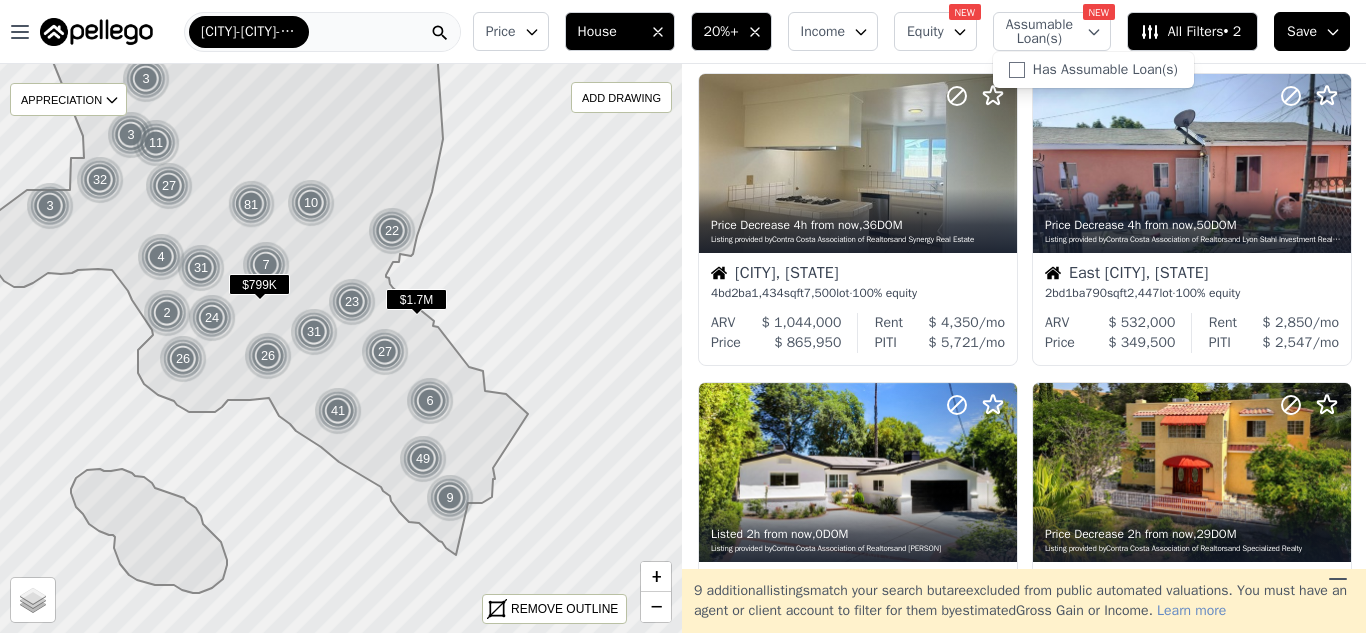 click on "Has Assumable Loan(s)" at bounding box center [1093, 70] 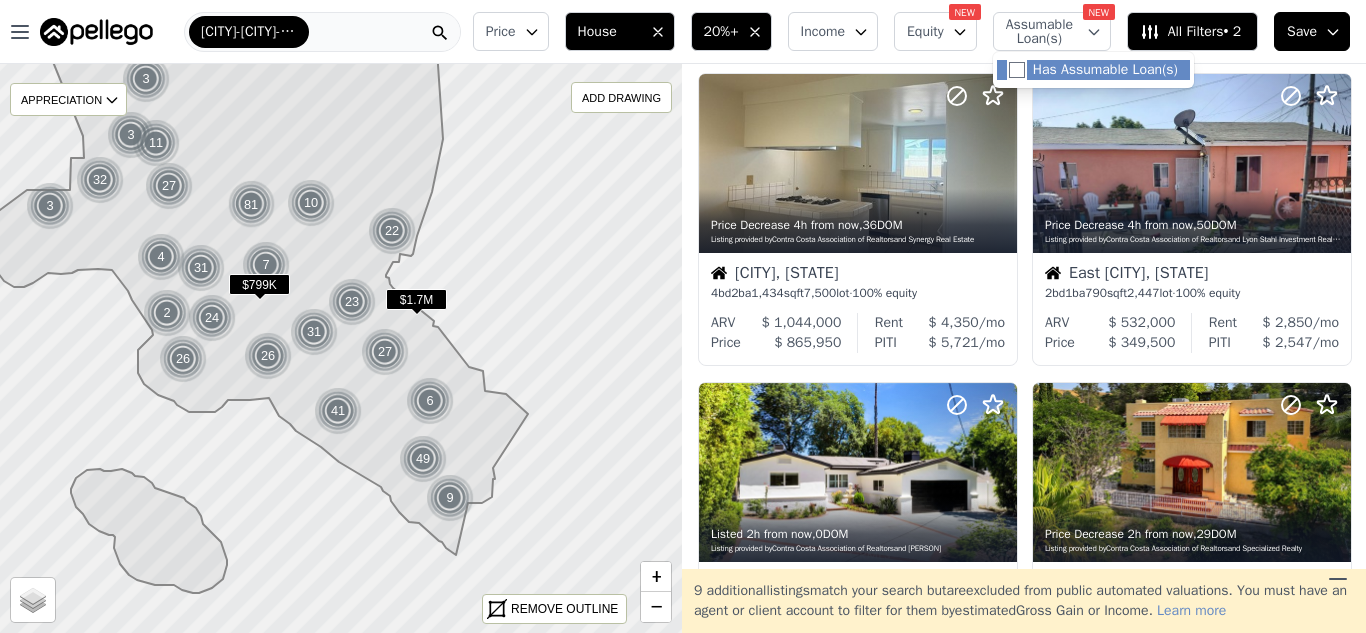 click on "Has Assumable Loan(s)" at bounding box center (1017, 70) 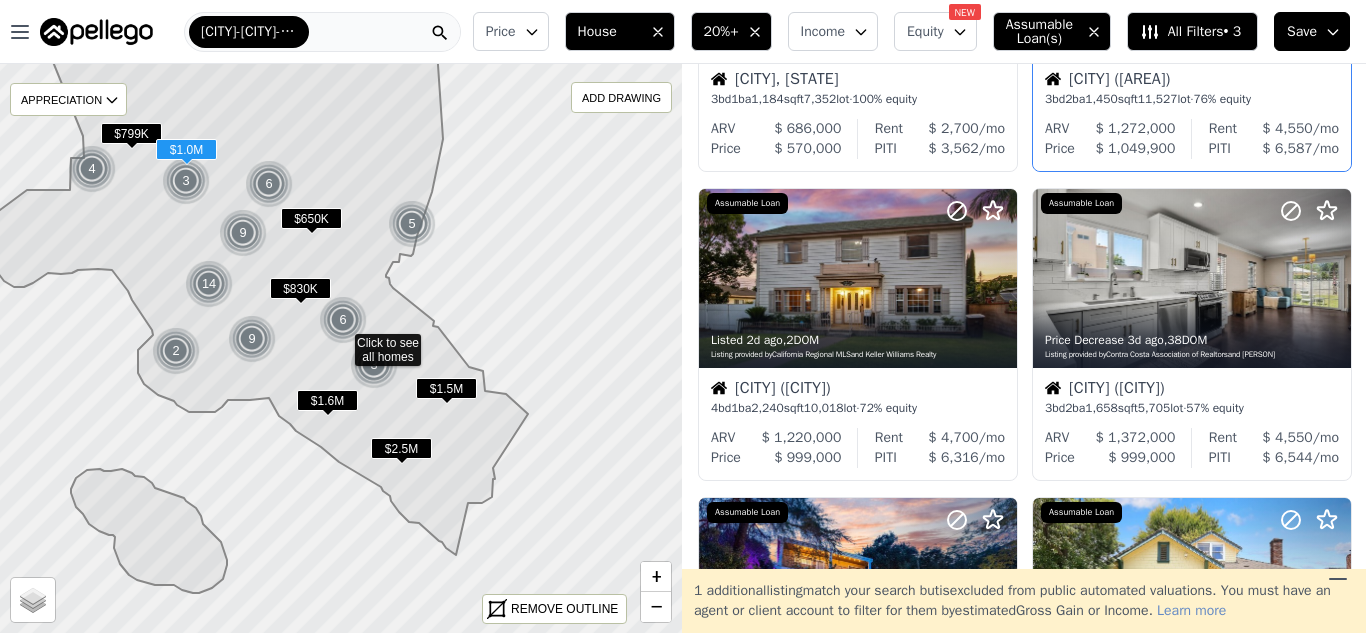 scroll, scrollTop: 0, scrollLeft: 0, axis: both 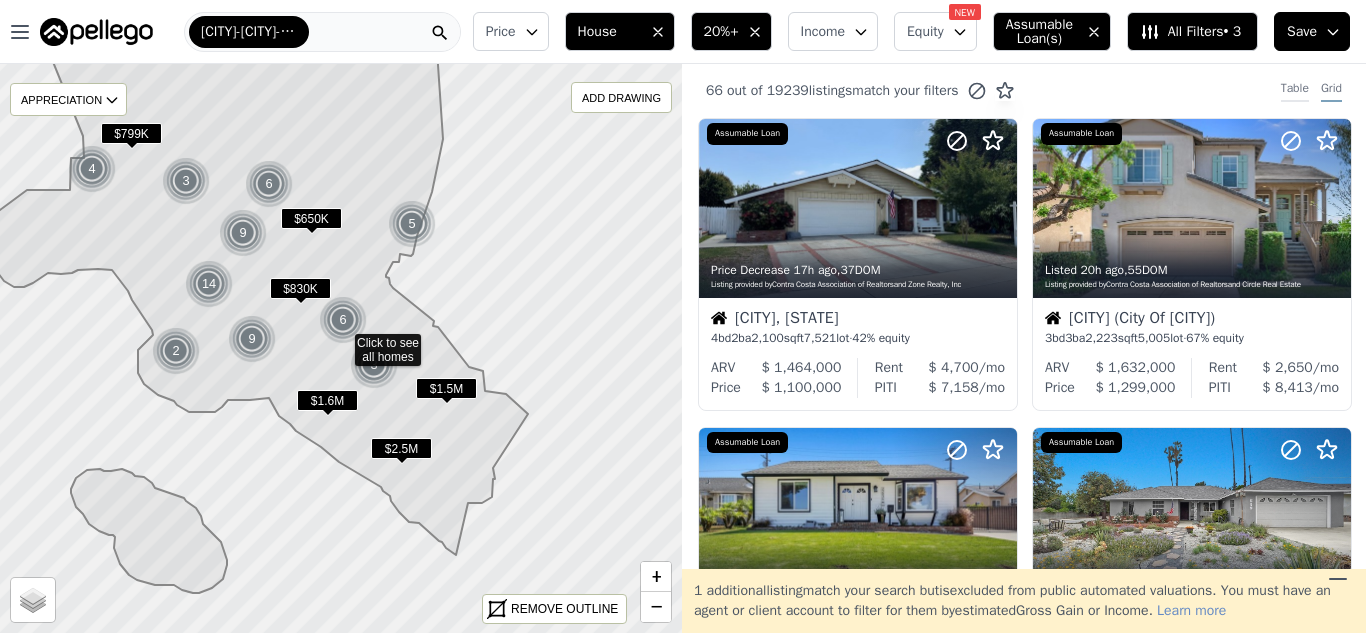 click on "Table" at bounding box center [1295, 91] 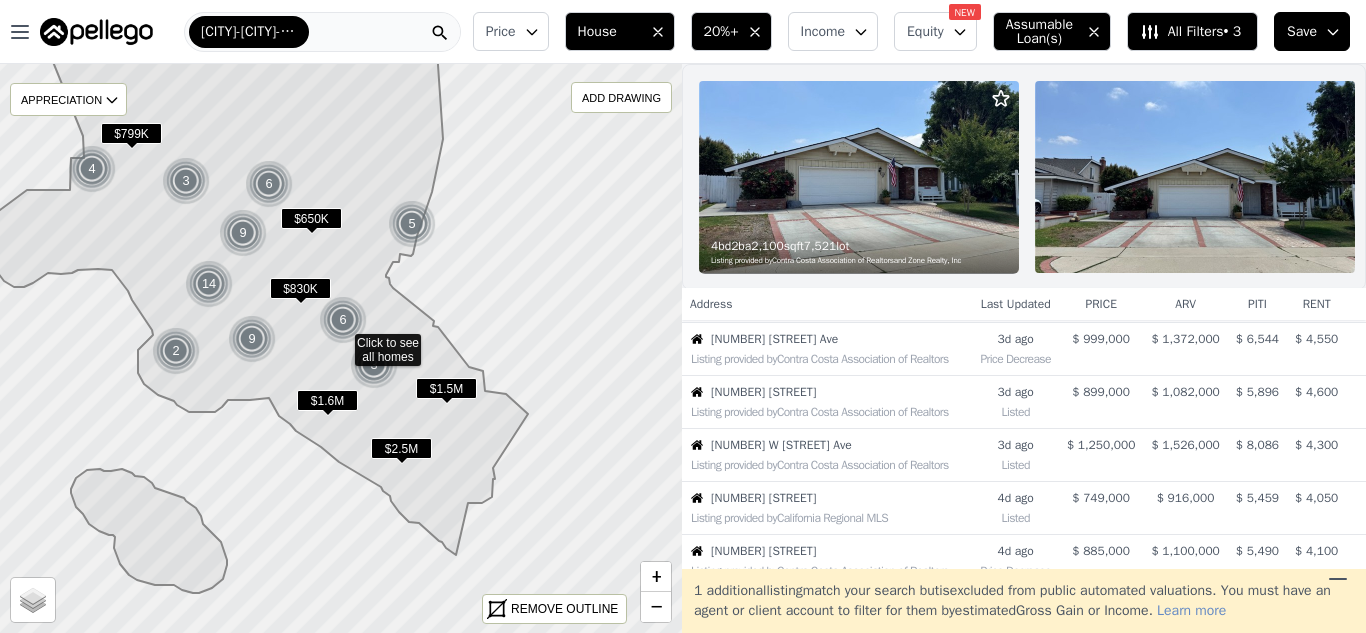scroll, scrollTop: 424, scrollLeft: 0, axis: vertical 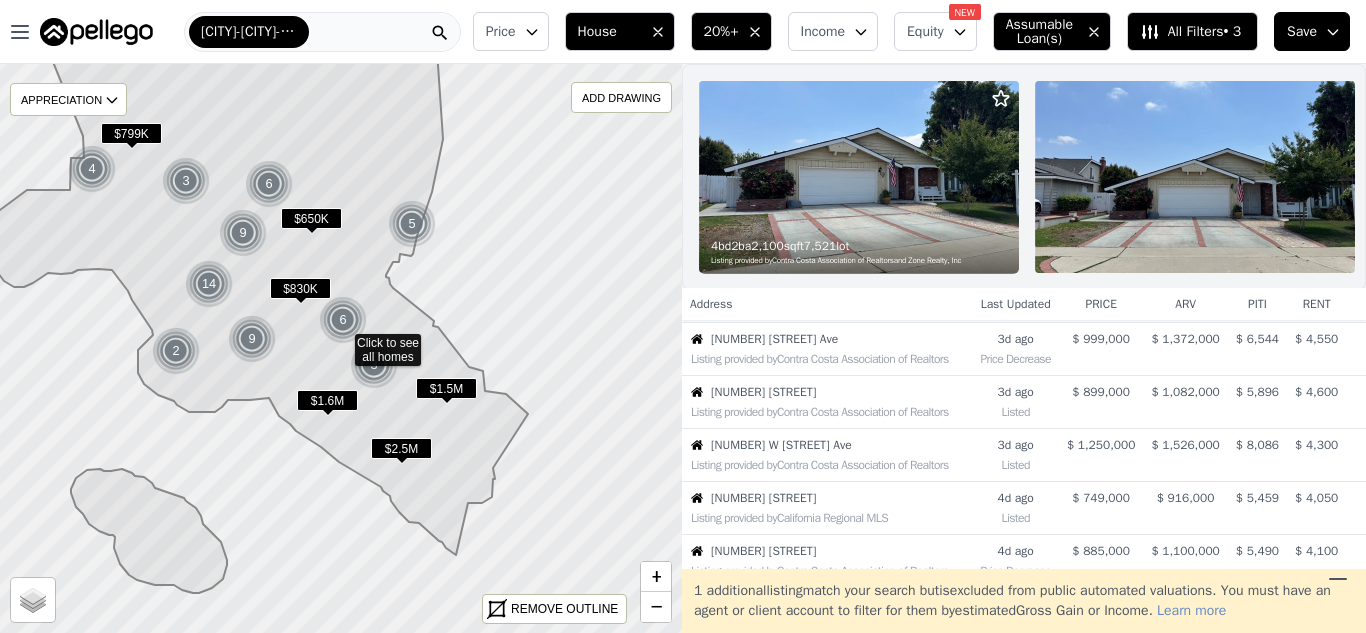 click 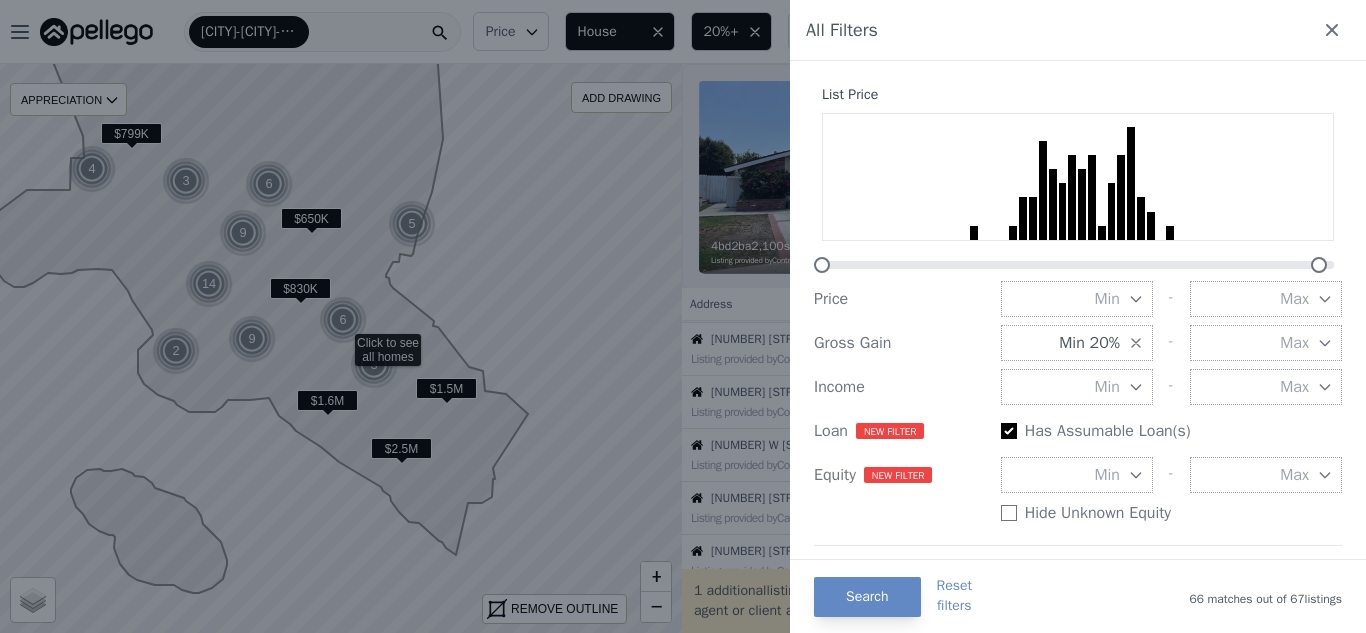click 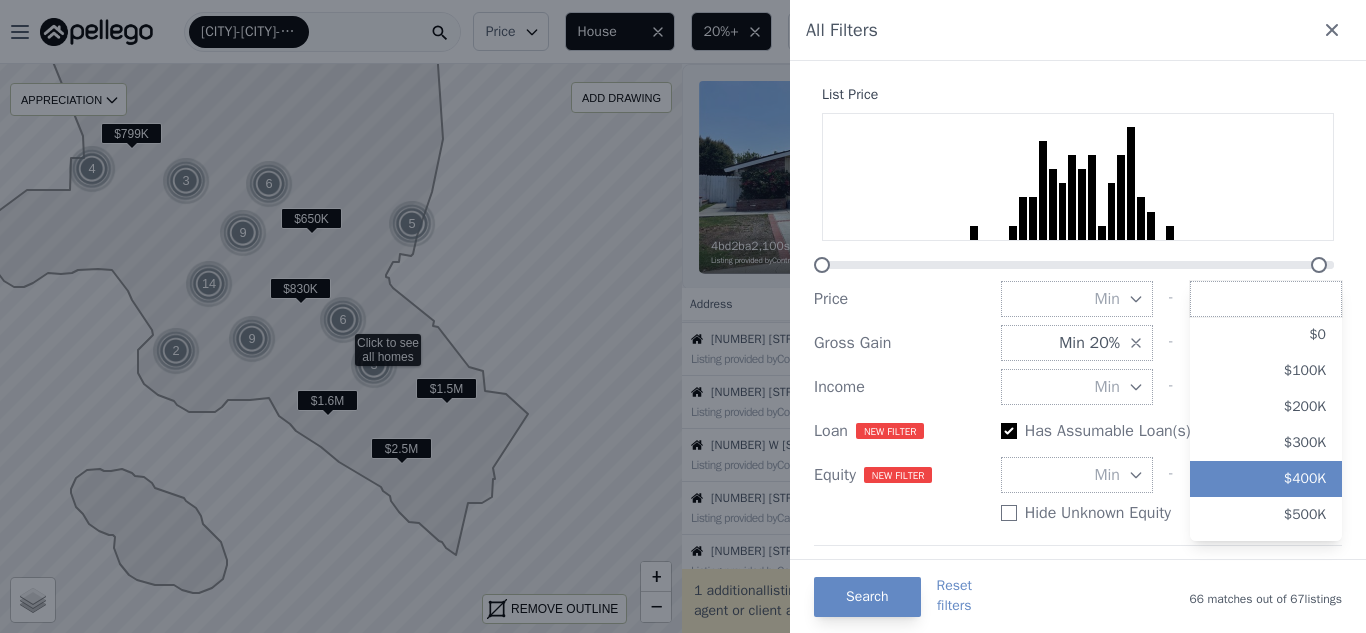 click on "$400K" at bounding box center [1266, 479] 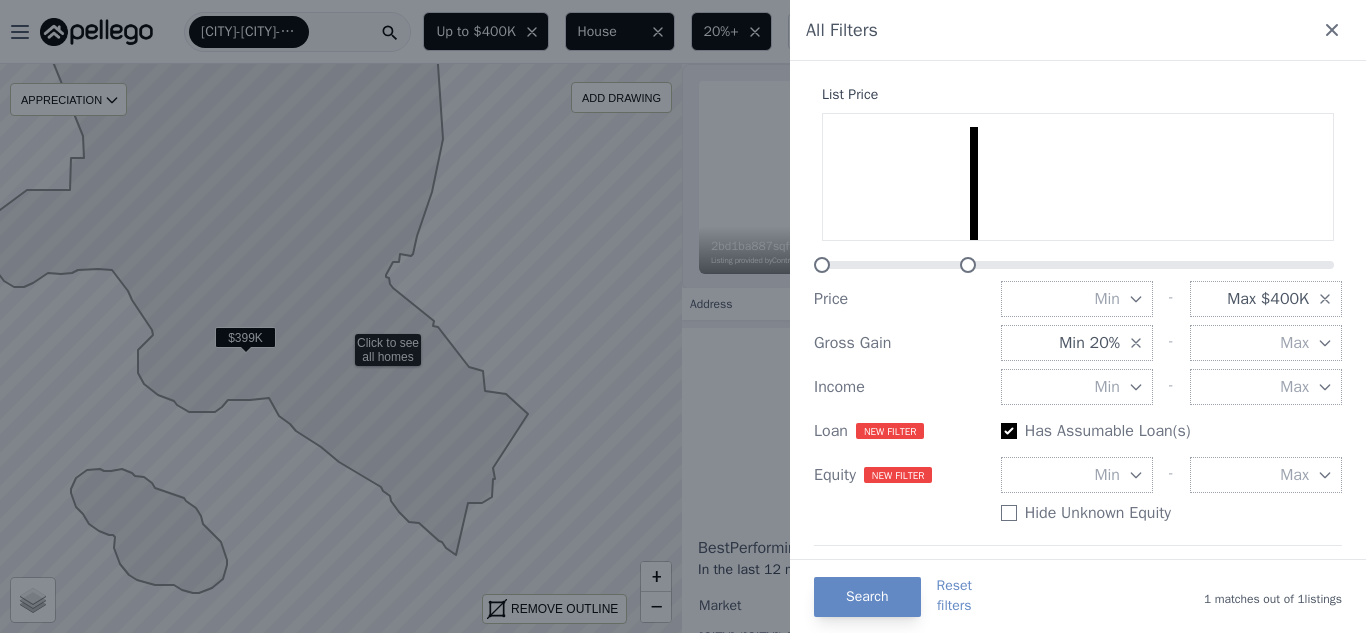 scroll, scrollTop: 27, scrollLeft: 0, axis: vertical 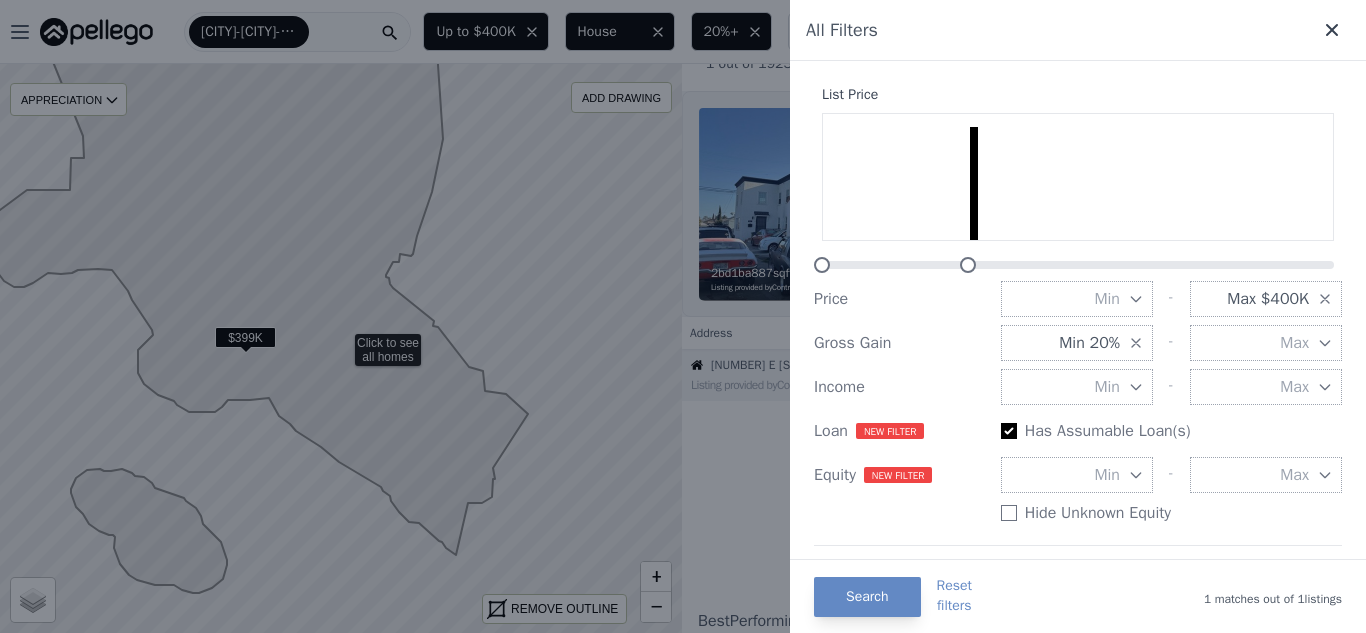 click 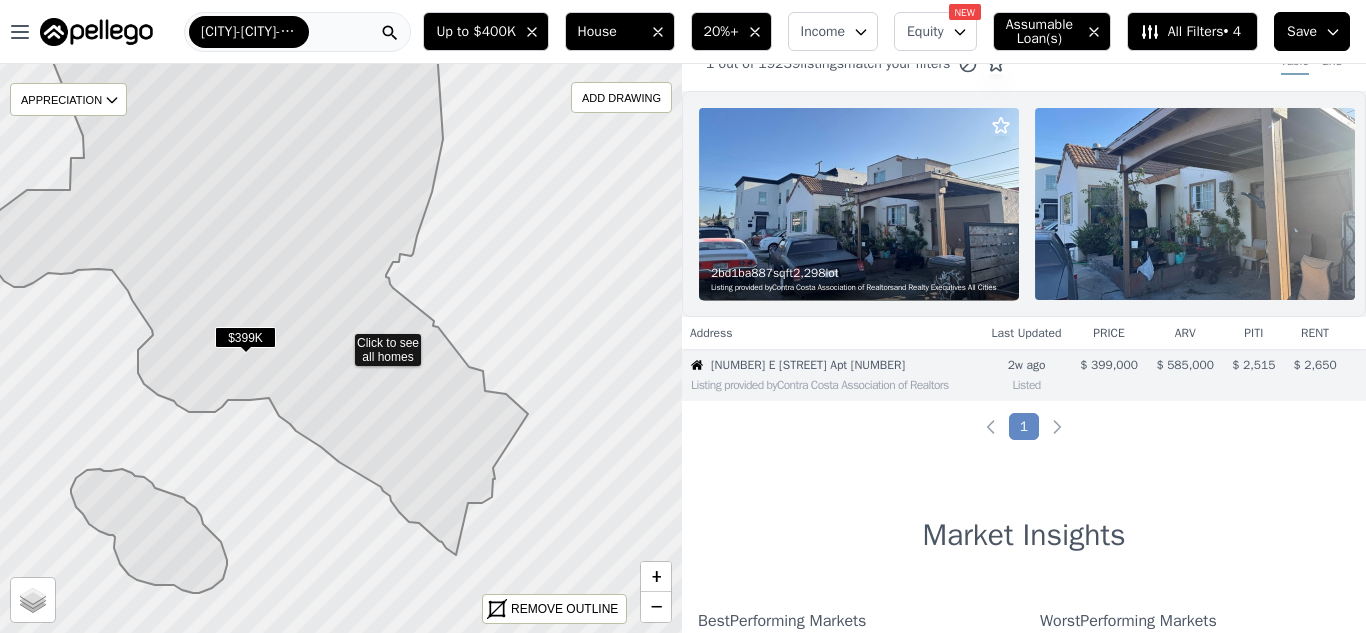 click on "Save" at bounding box center (1312, 31) 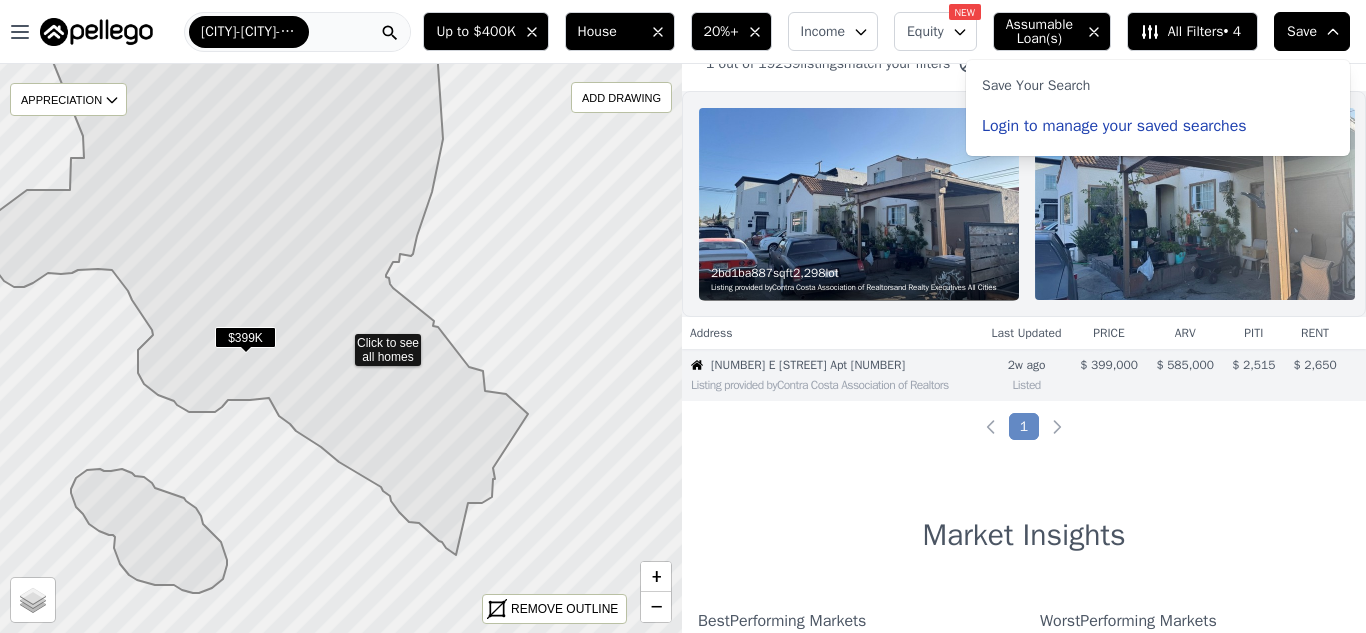 drag, startPoint x: 1346, startPoint y: 31, endPoint x: 1125, endPoint y: -80, distance: 247.30952 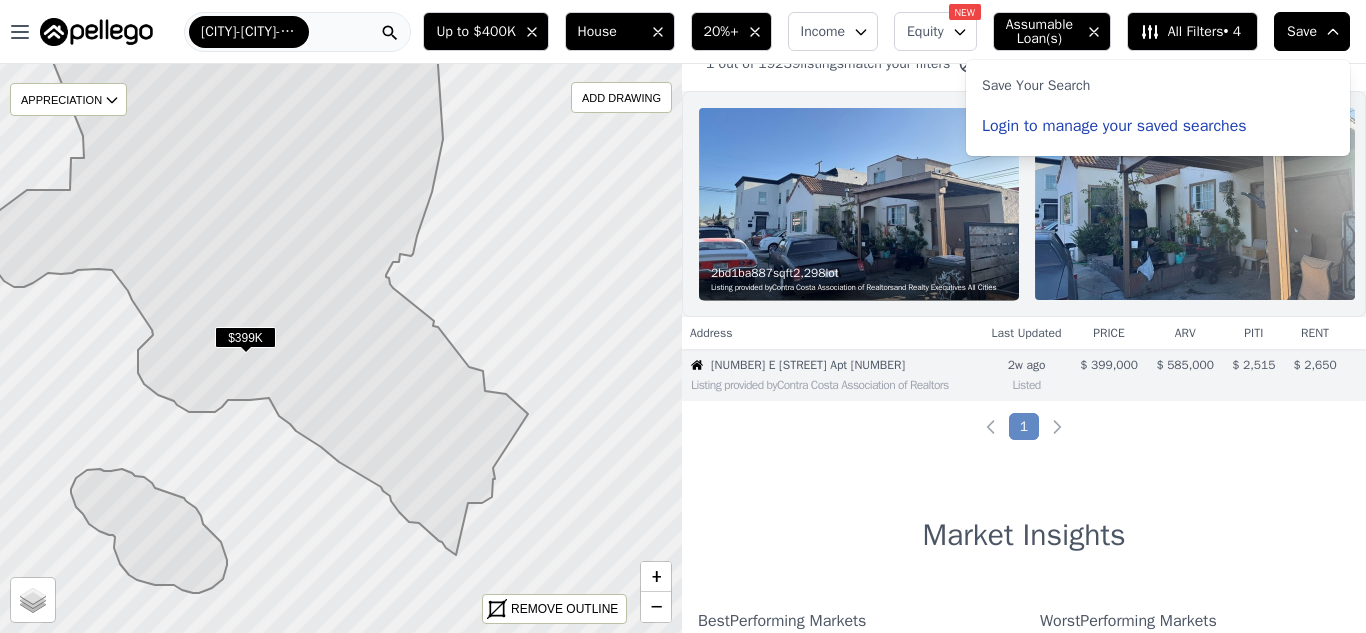 click on "[CITY]-[CITY]-[CITY]" at bounding box center [297, 32] 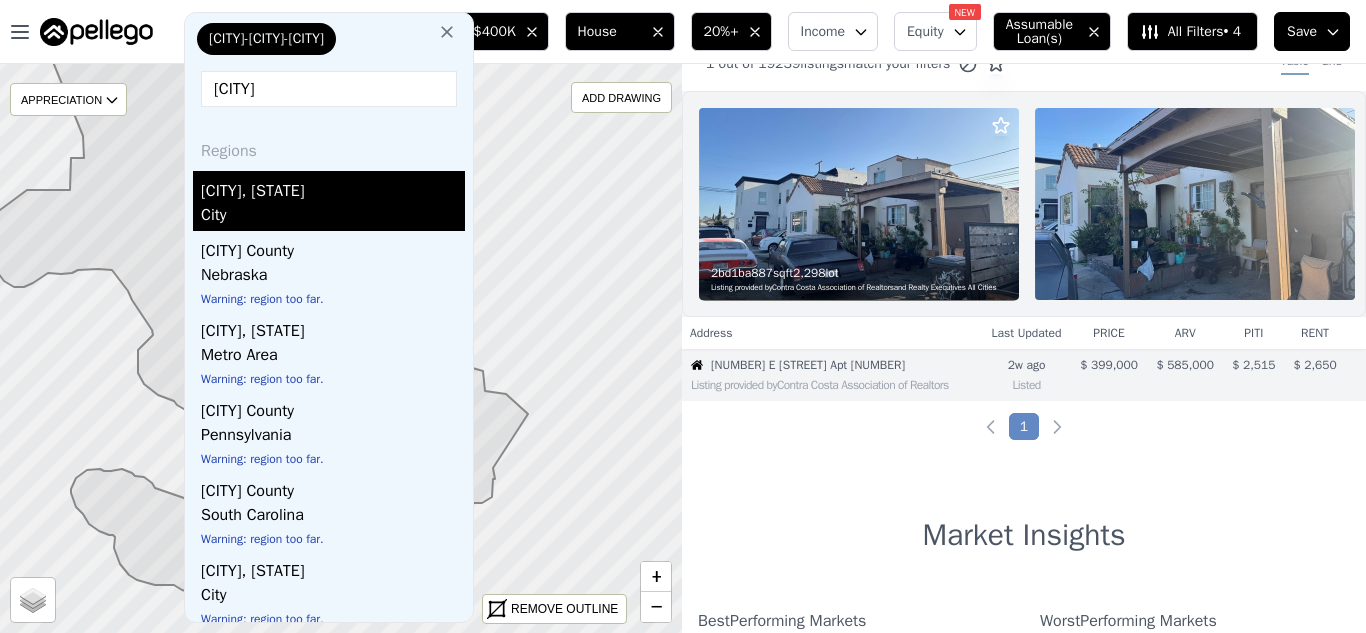 type on "[CITY]" 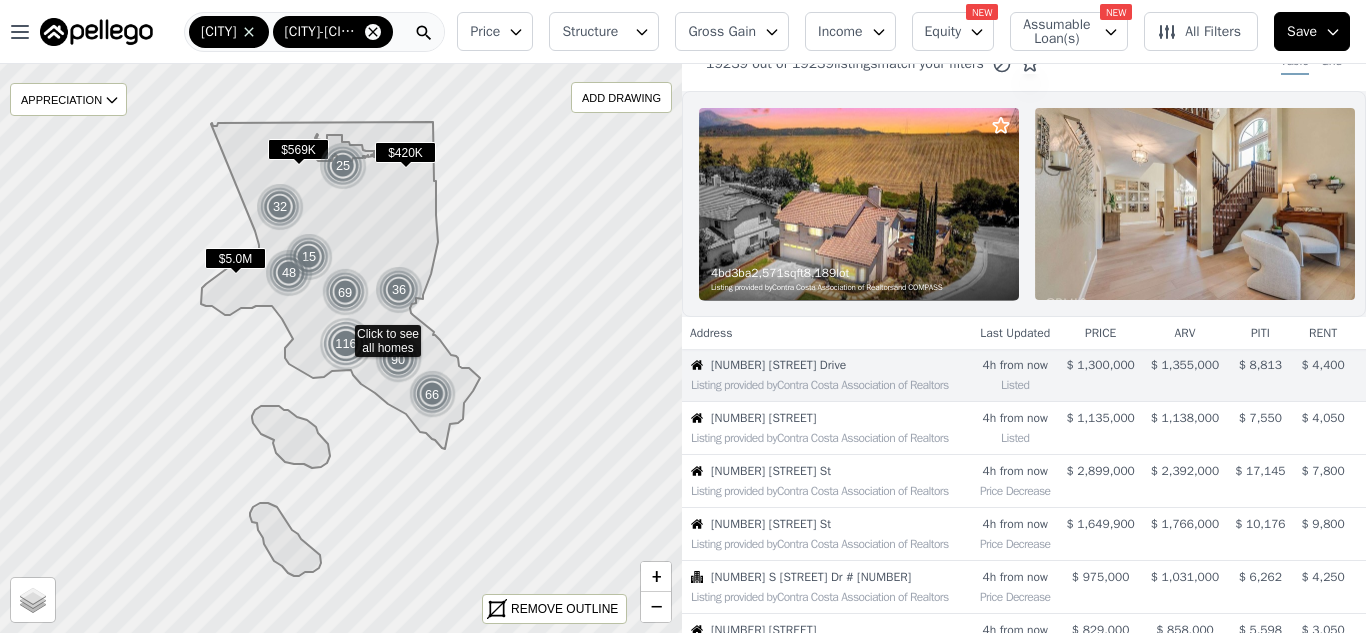 click 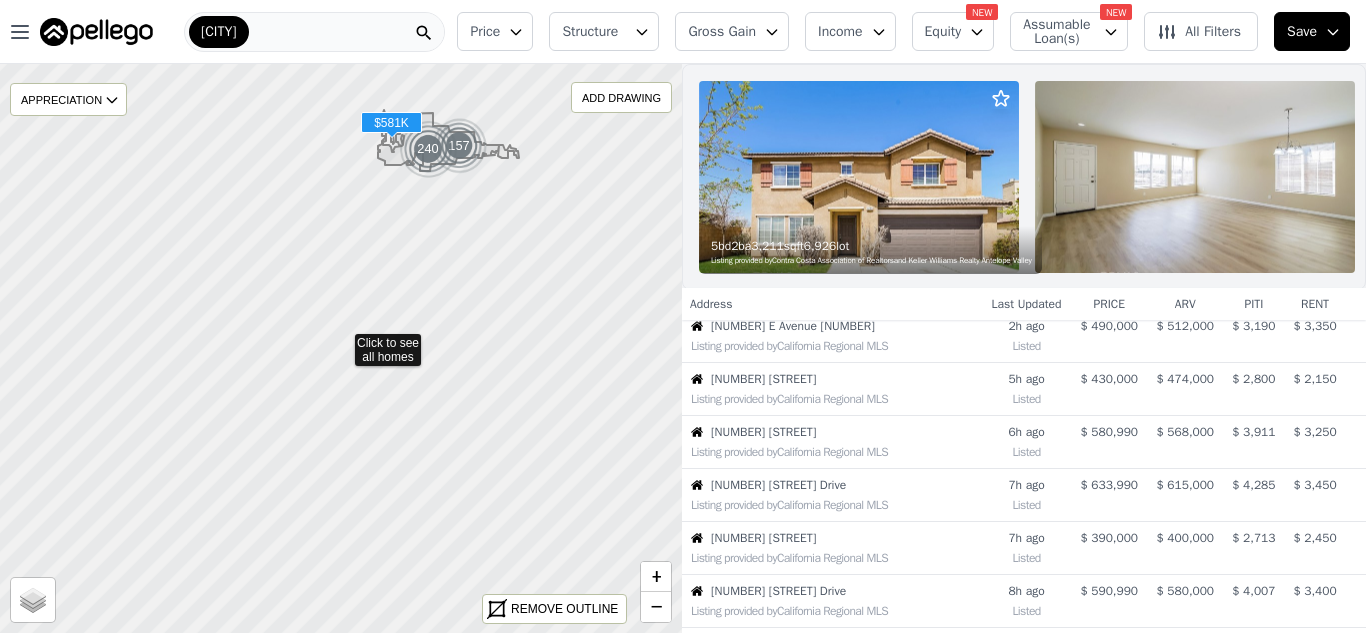 scroll, scrollTop: 0, scrollLeft: 0, axis: both 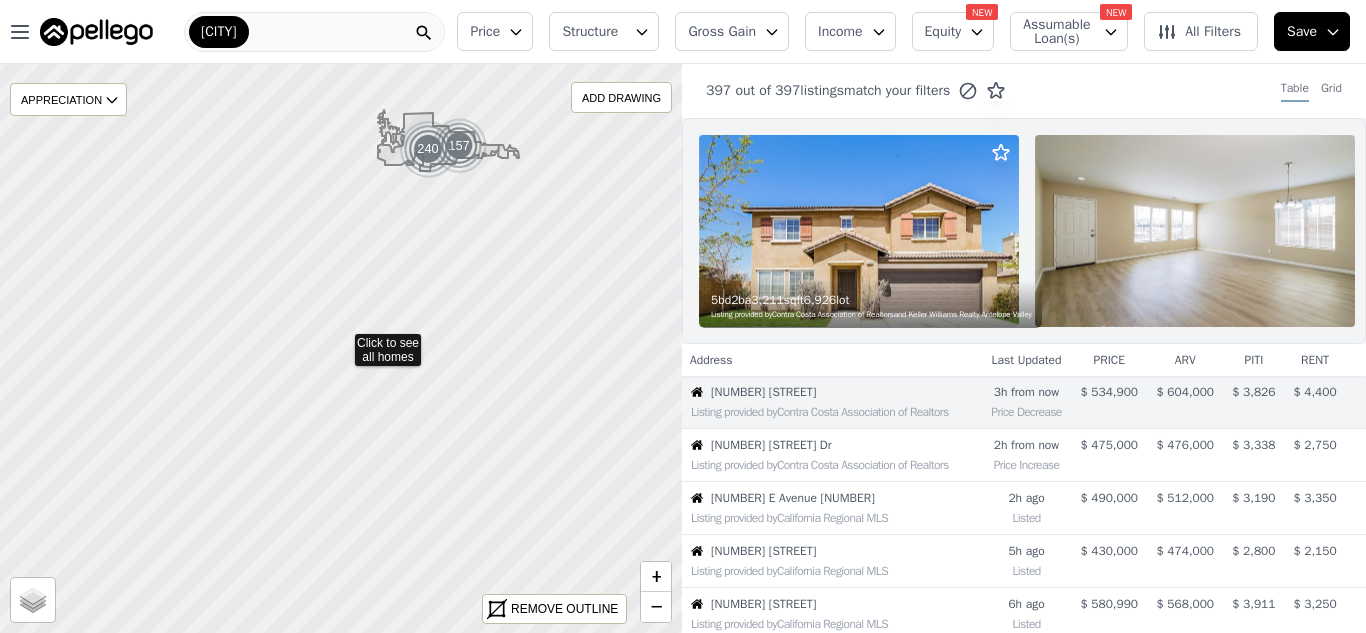 drag, startPoint x: 1168, startPoint y: 35, endPoint x: 1173, endPoint y: 53, distance: 18.681541 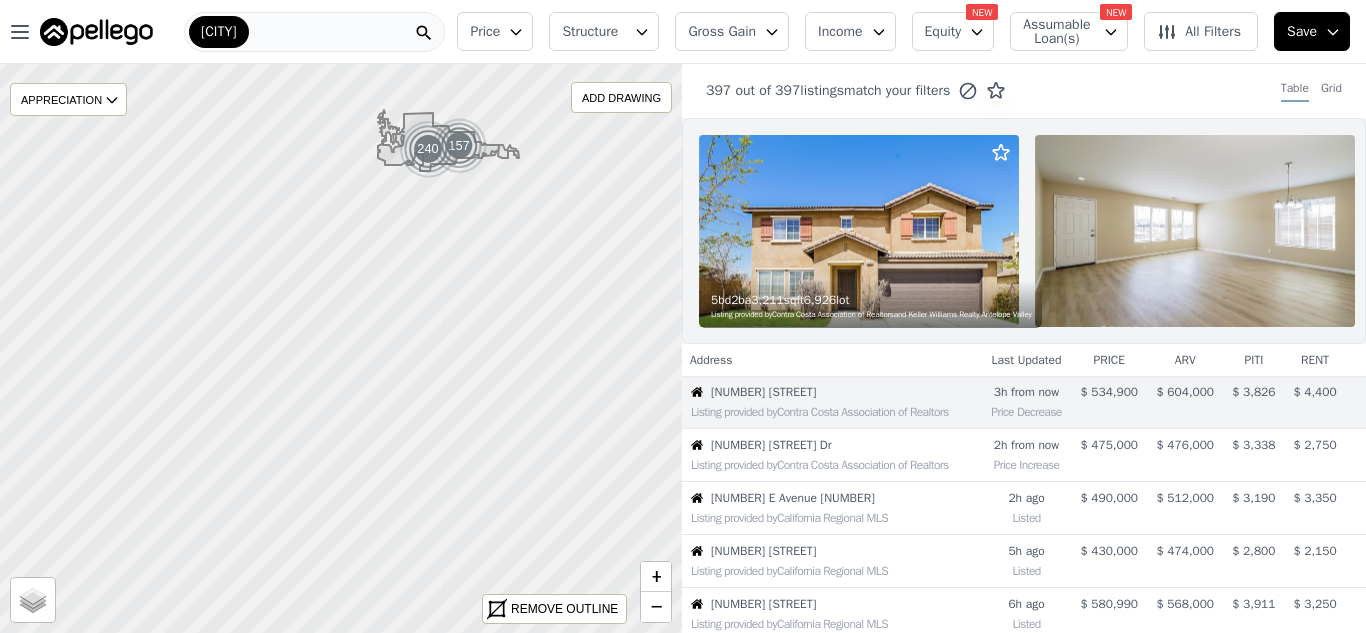 click on "[CITY]" at bounding box center [314, 32] 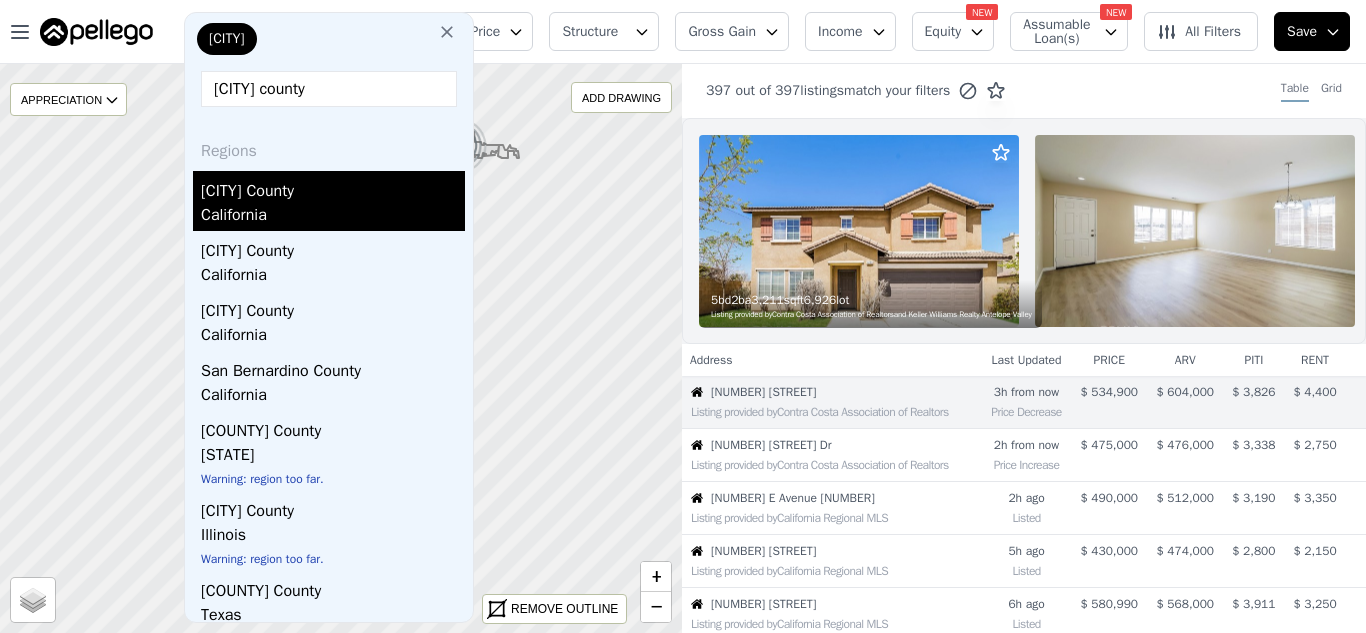 type on "[CITY] county" 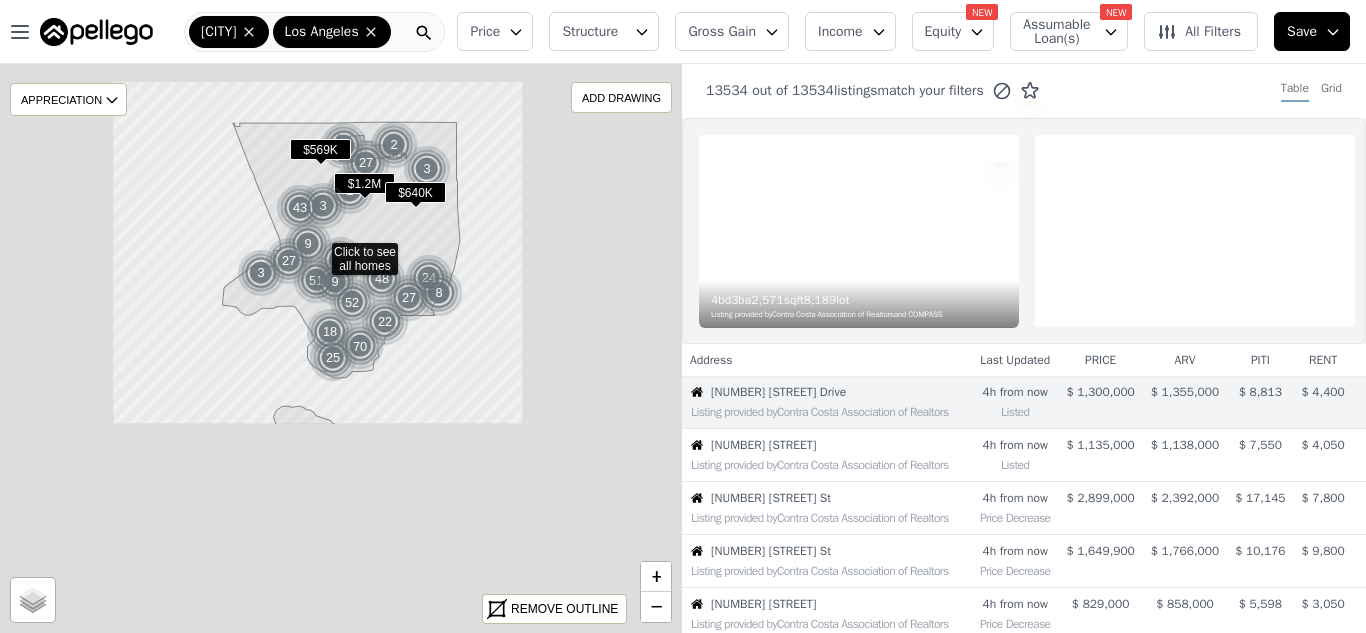 scroll, scrollTop: 27, scrollLeft: 0, axis: vertical 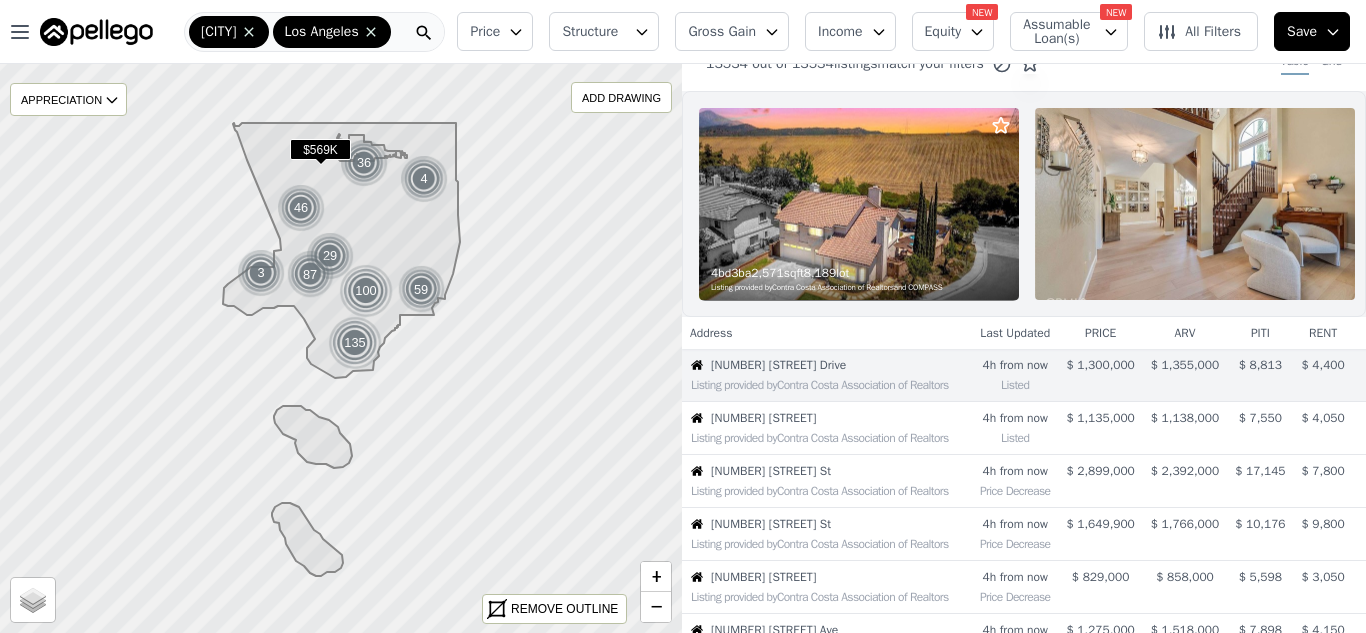 click on "price" at bounding box center (1100, 333) 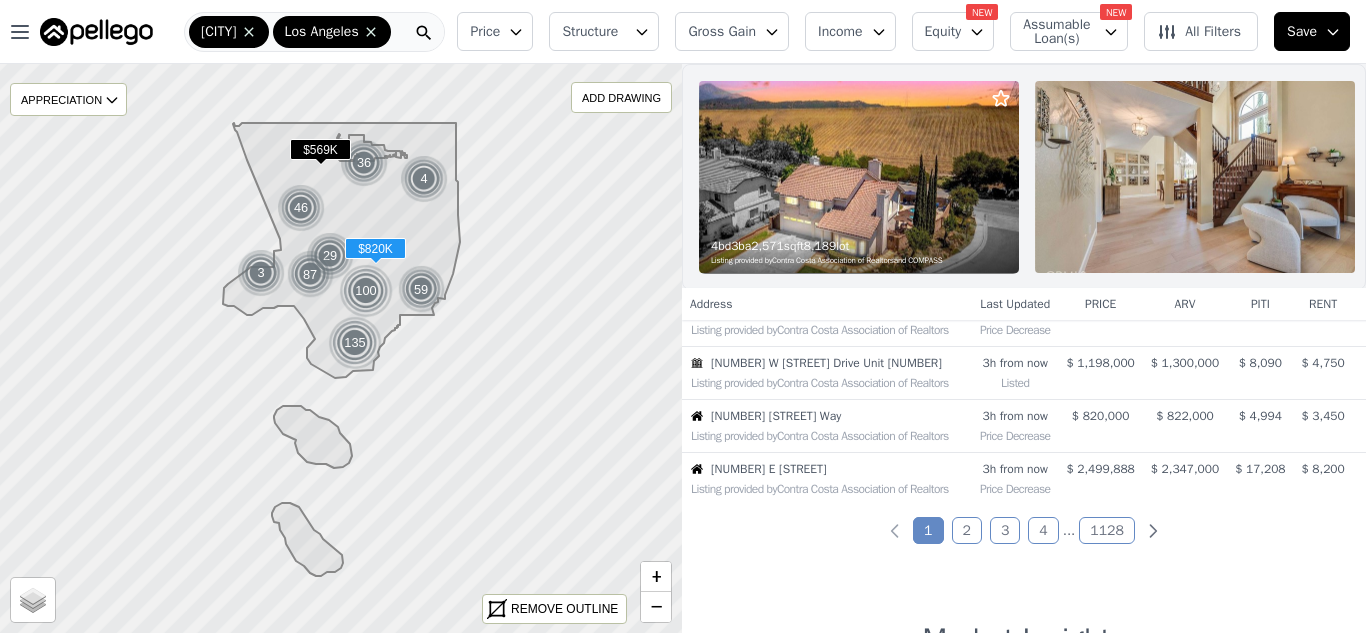 scroll, scrollTop: 509, scrollLeft: 0, axis: vertical 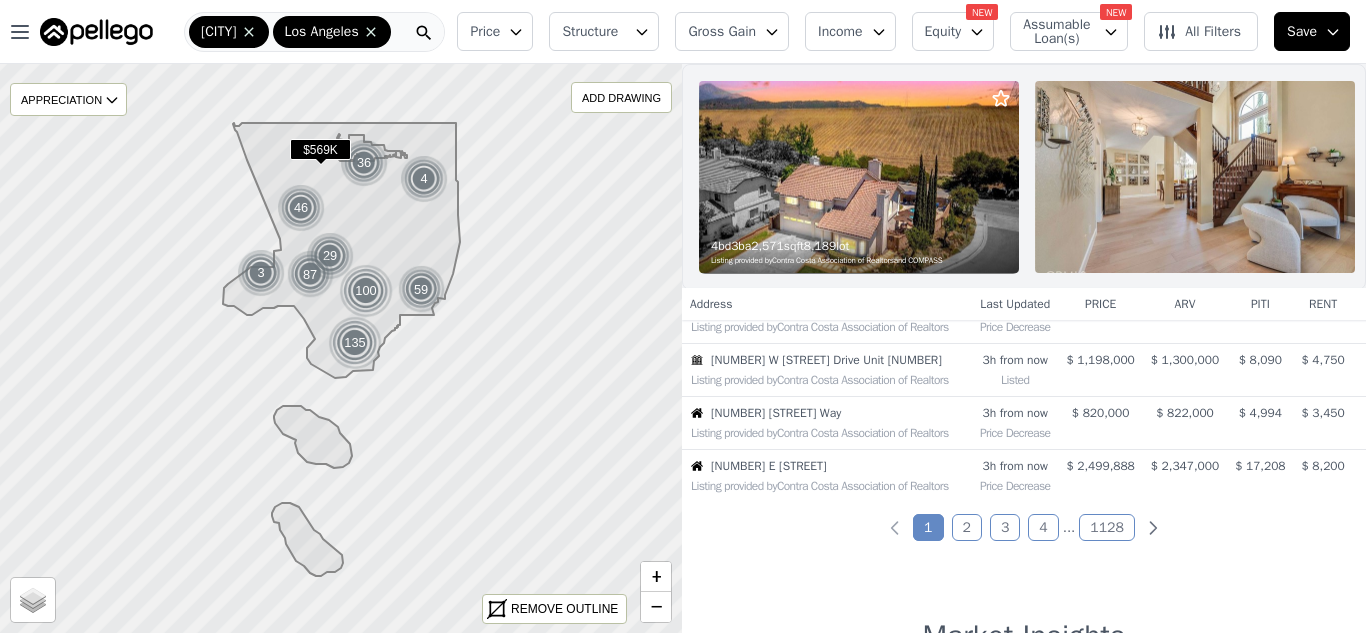 click 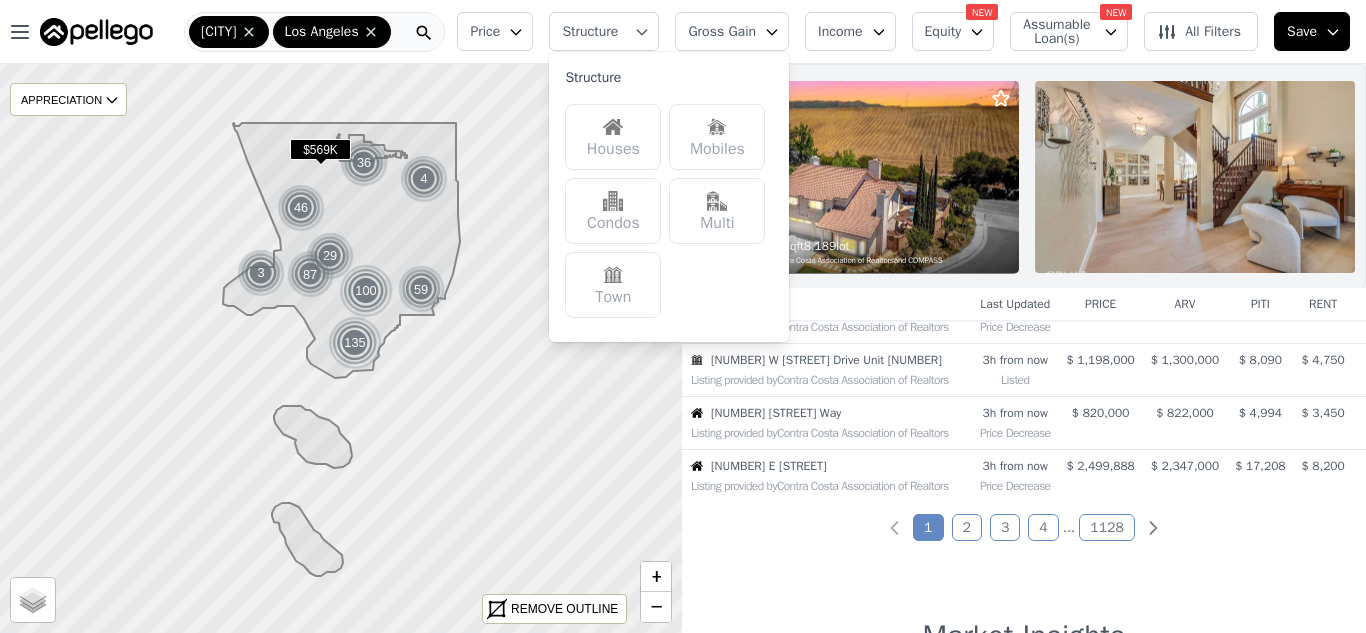 click at bounding box center (613, 127) 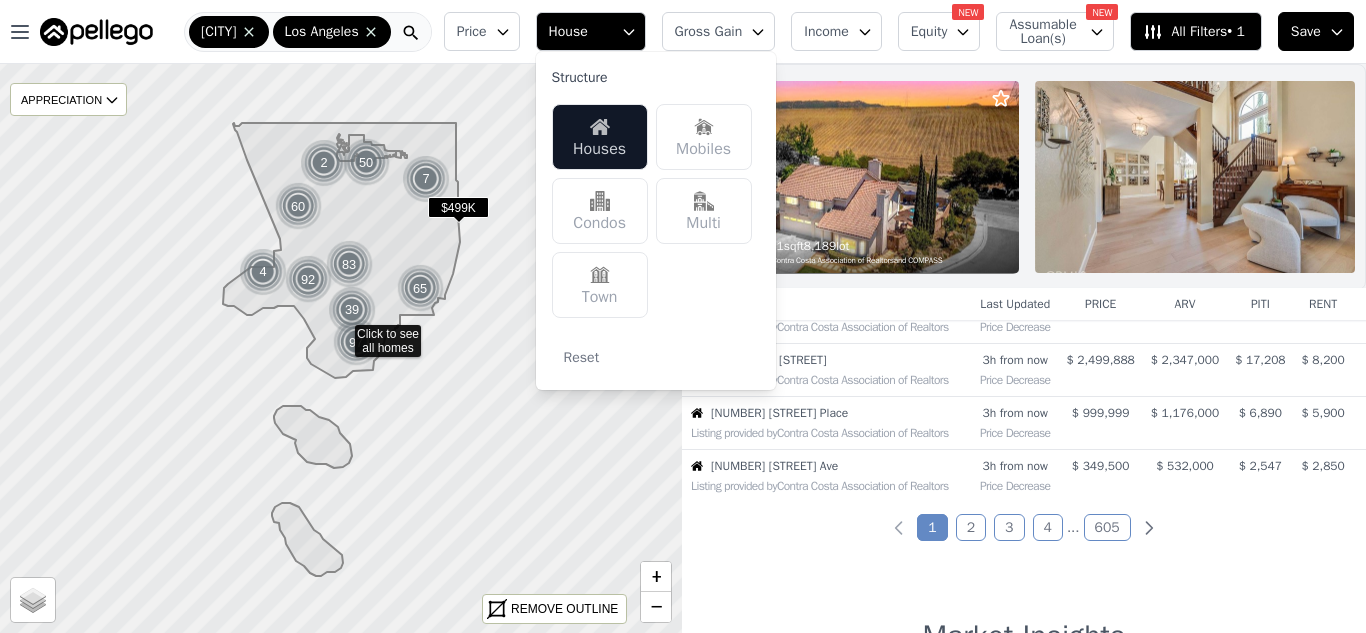 click 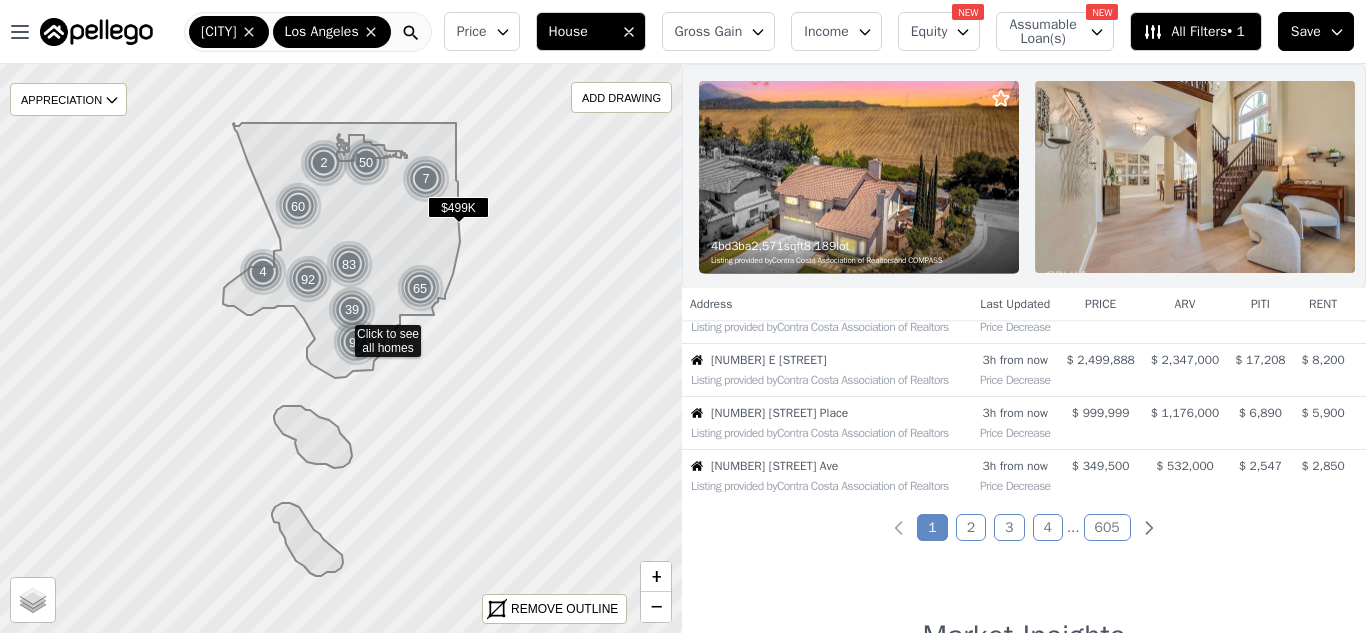 click on "House" at bounding box center (581, 32) 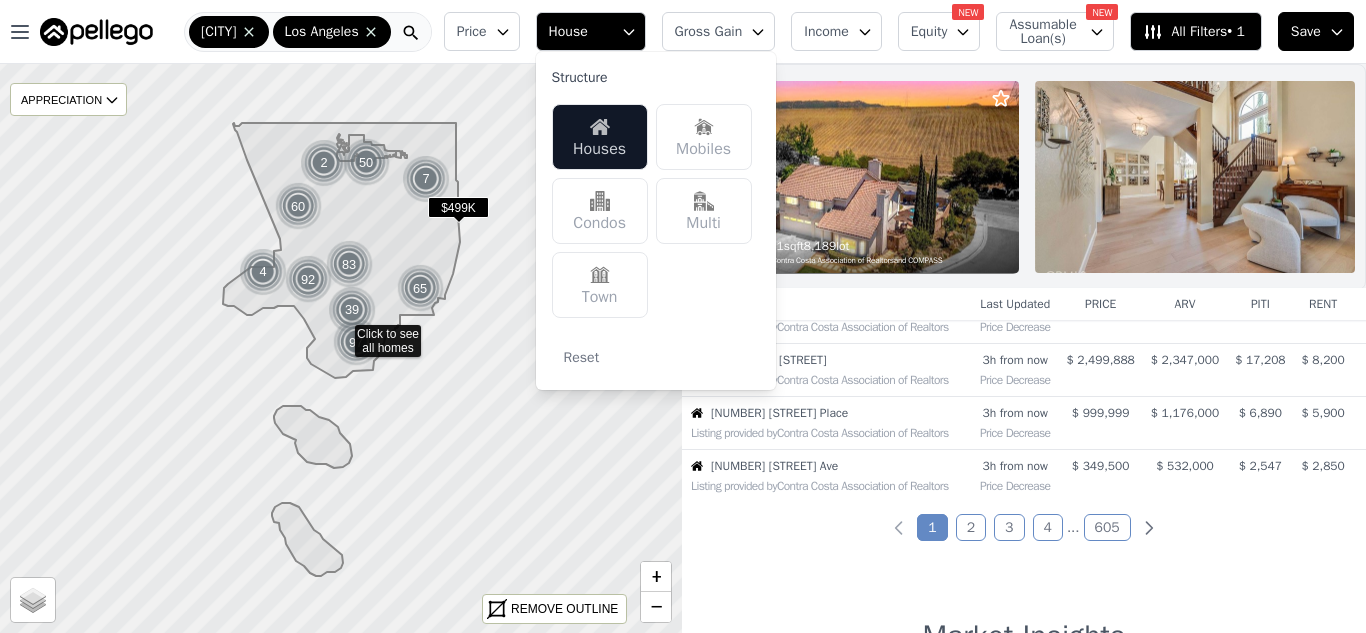click on "Multi" at bounding box center [704, 211] 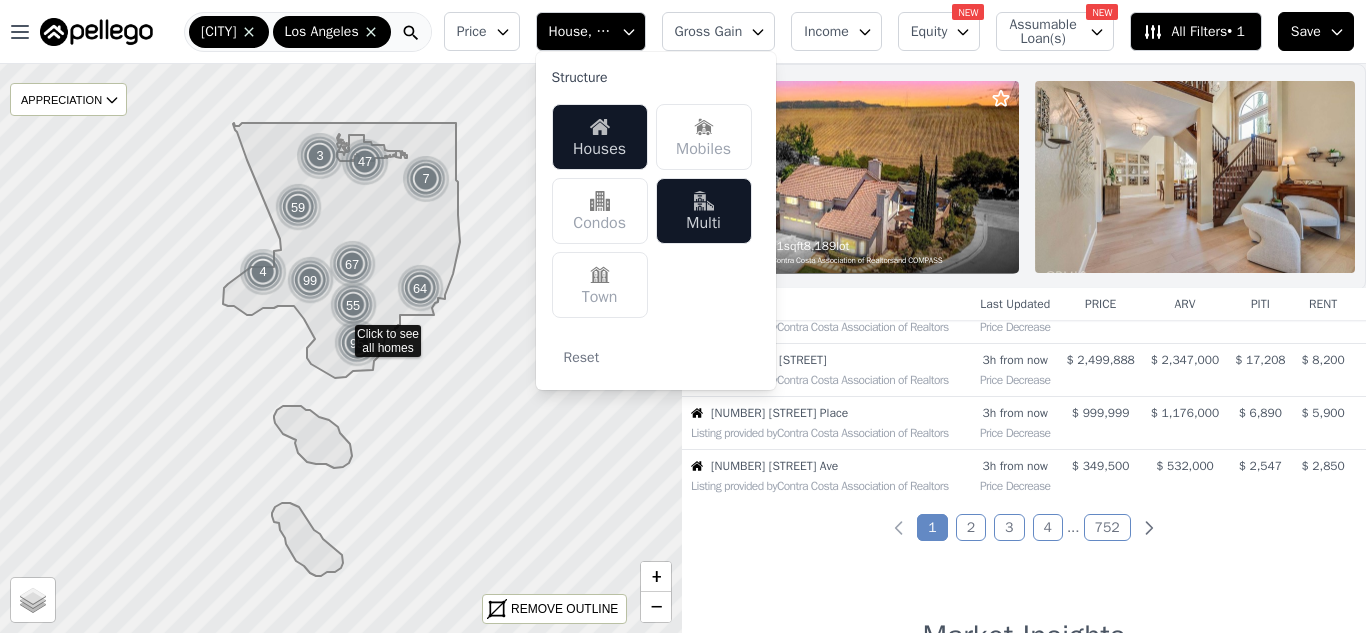 click on "Multi" at bounding box center [704, 211] 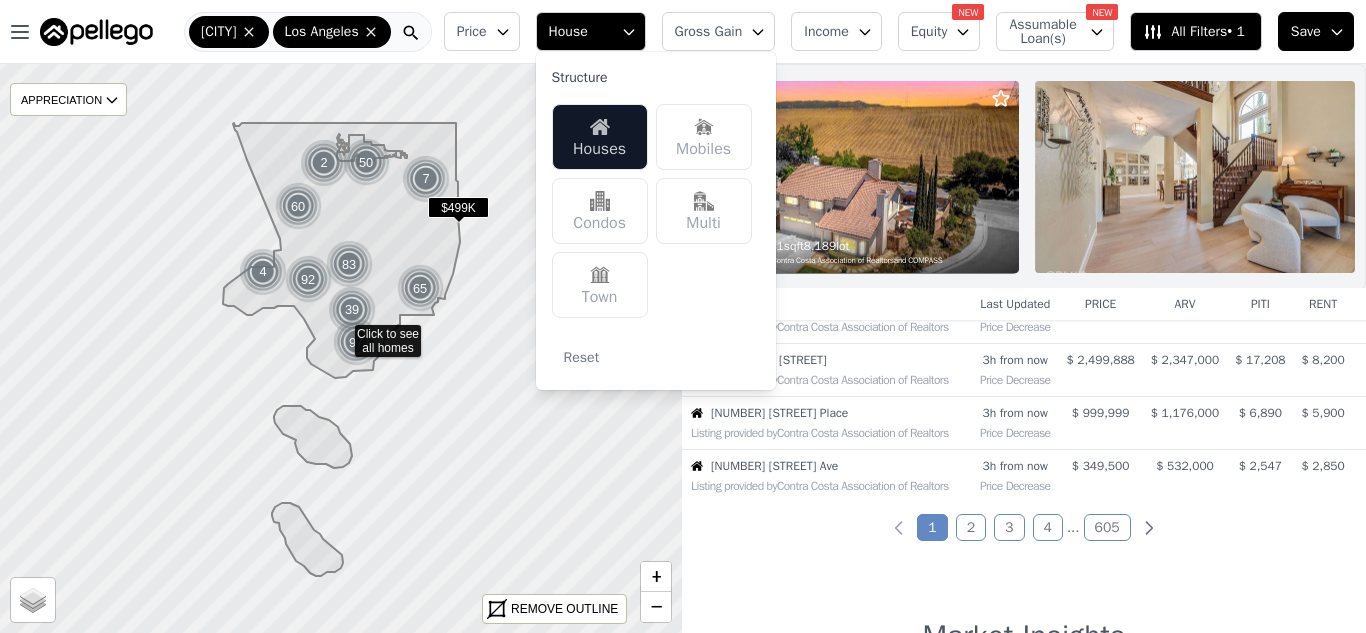 click on "Multi" at bounding box center [704, 211] 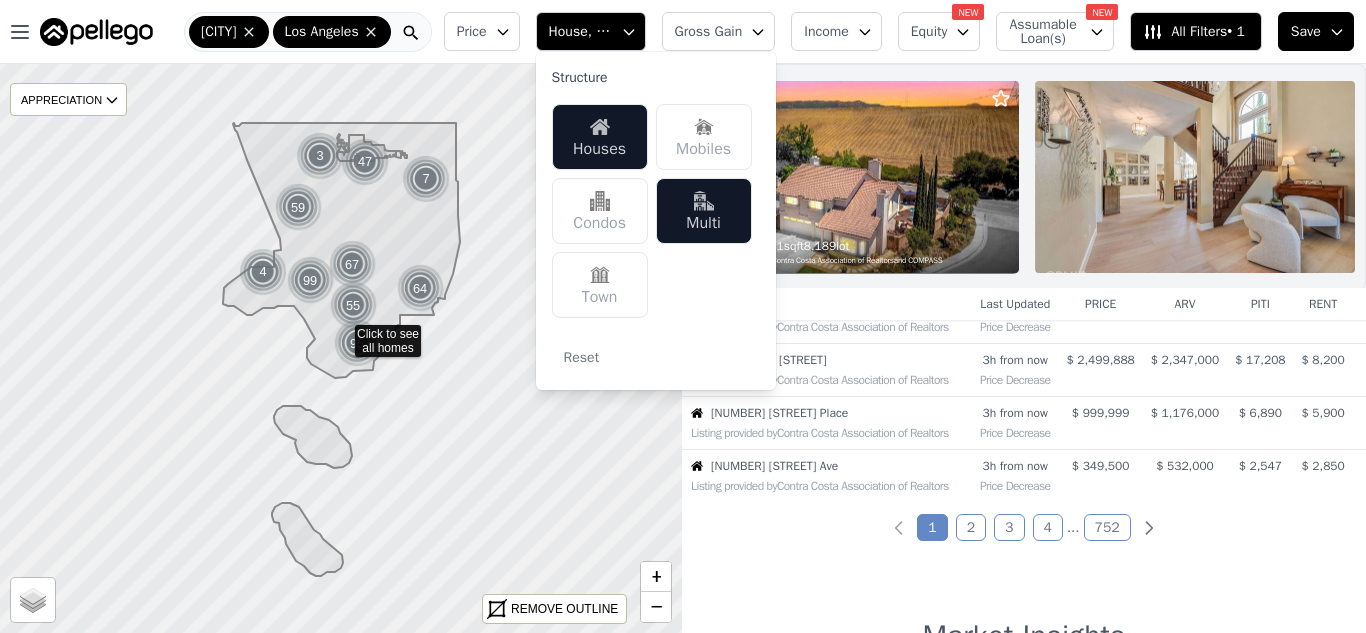 click on "Houses" at bounding box center (600, 137) 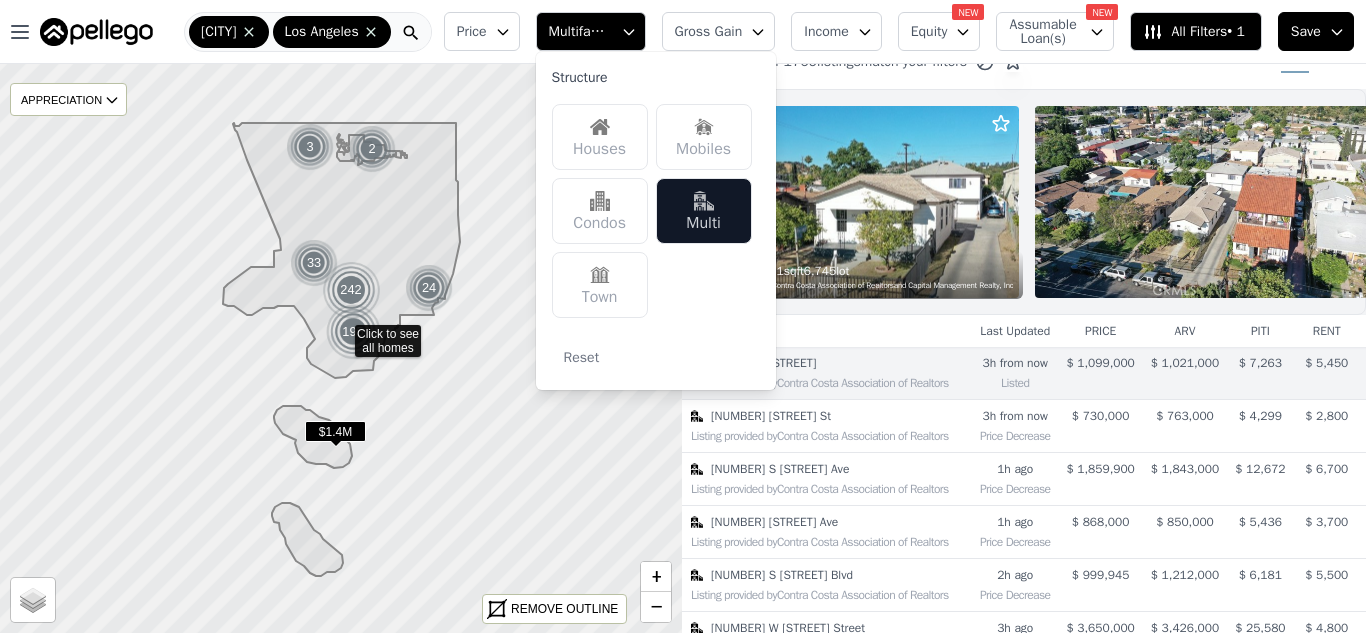 scroll, scrollTop: 27, scrollLeft: 0, axis: vertical 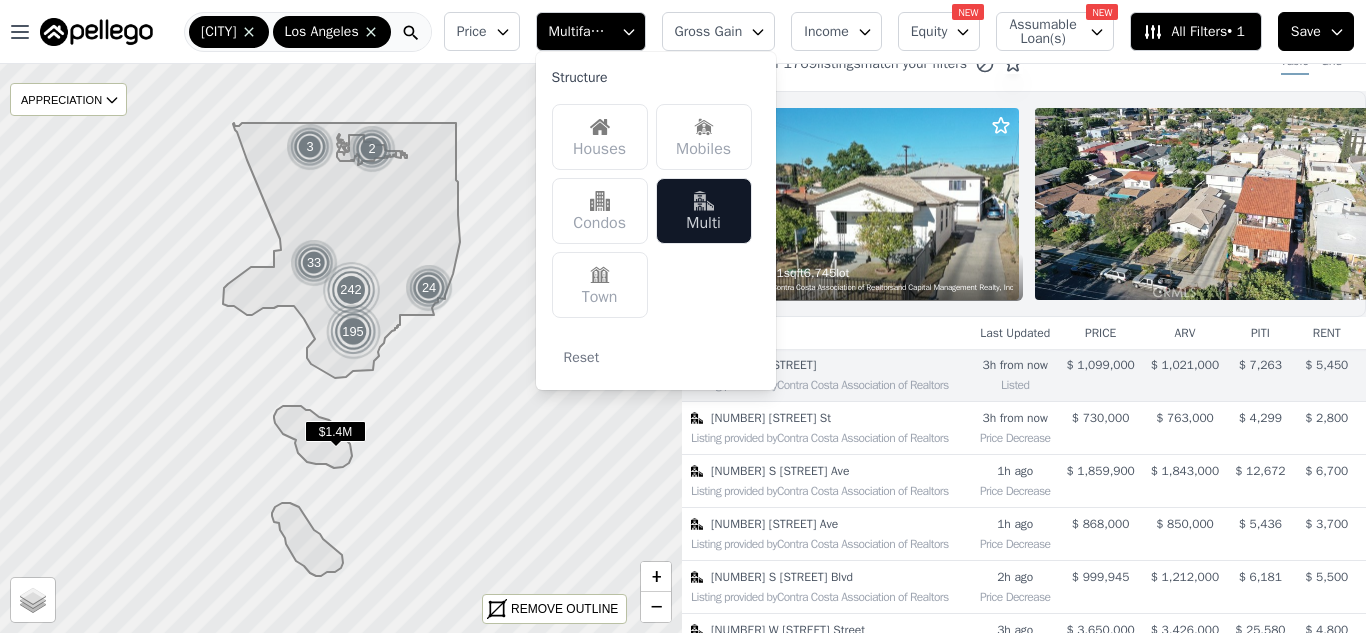 click on "Address" at bounding box center [827, 333] 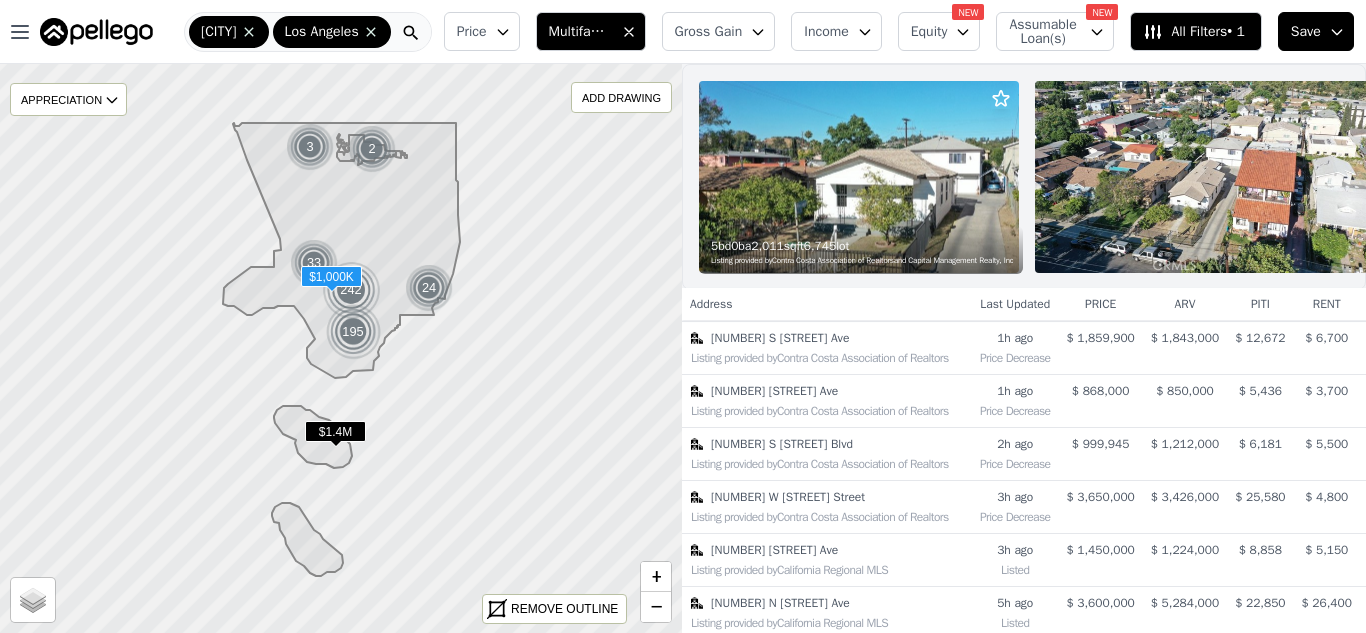 scroll, scrollTop: 0, scrollLeft: 0, axis: both 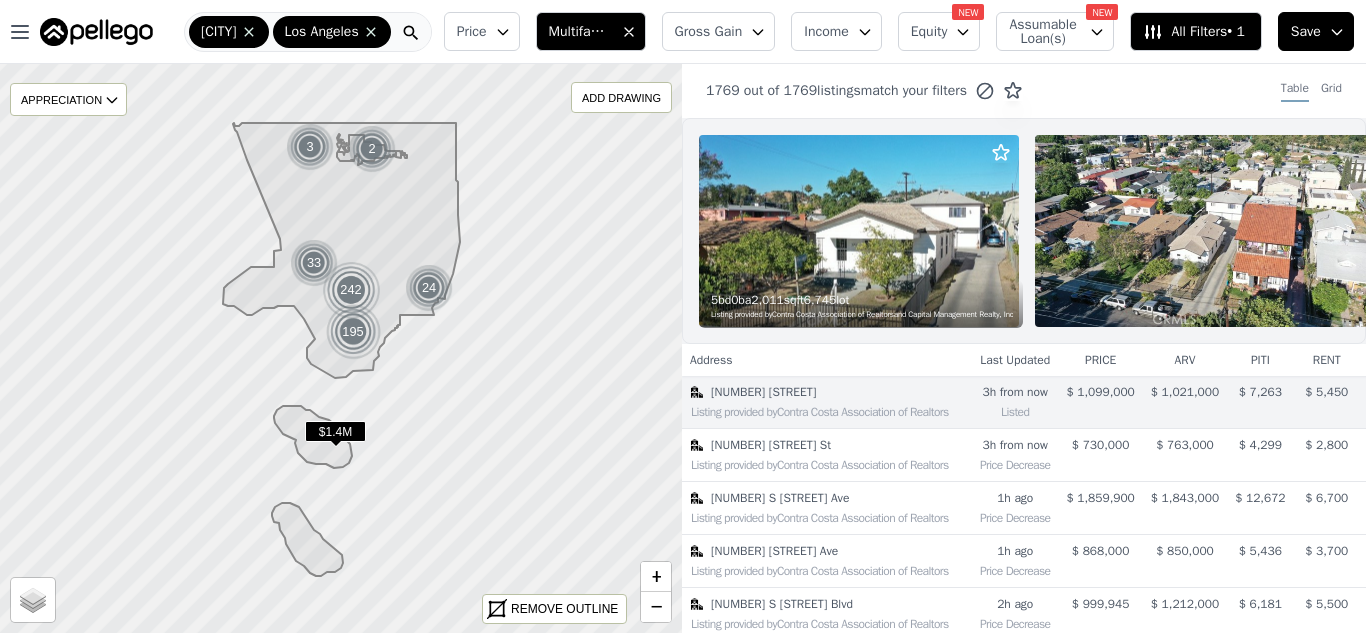 click on "All Filters  • 1" at bounding box center [1193, 32] 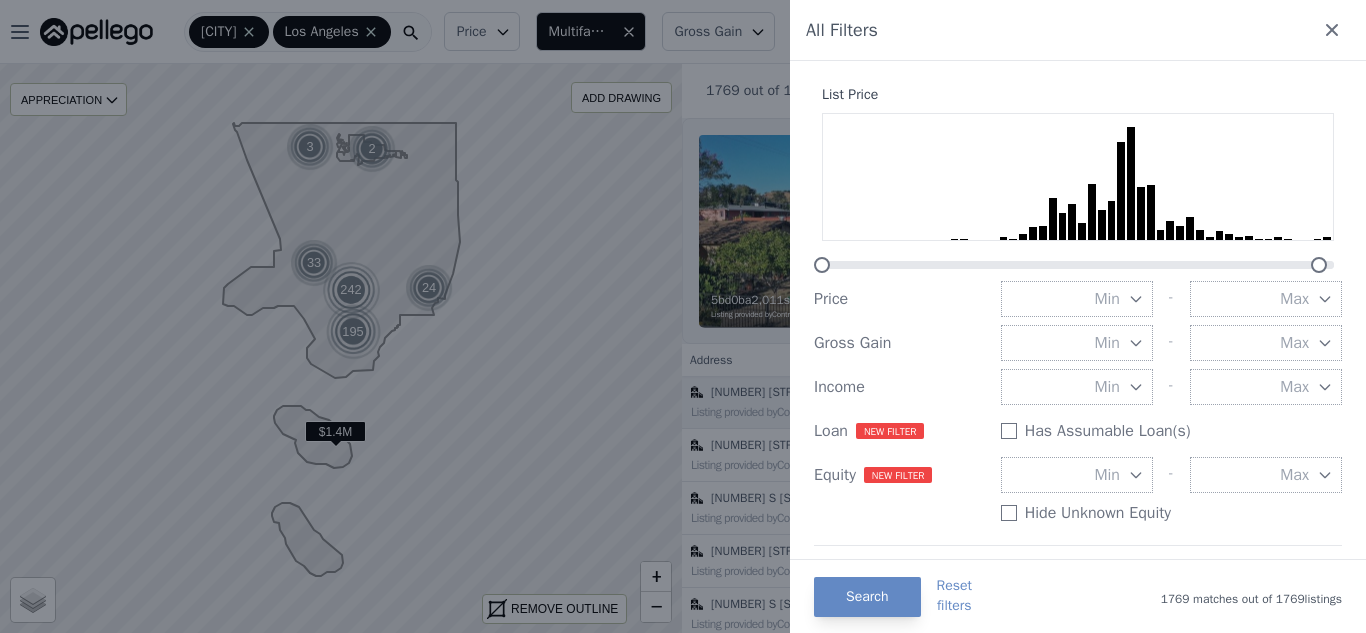 click on "Has Assumable Loan(s)" at bounding box center (1009, 431) 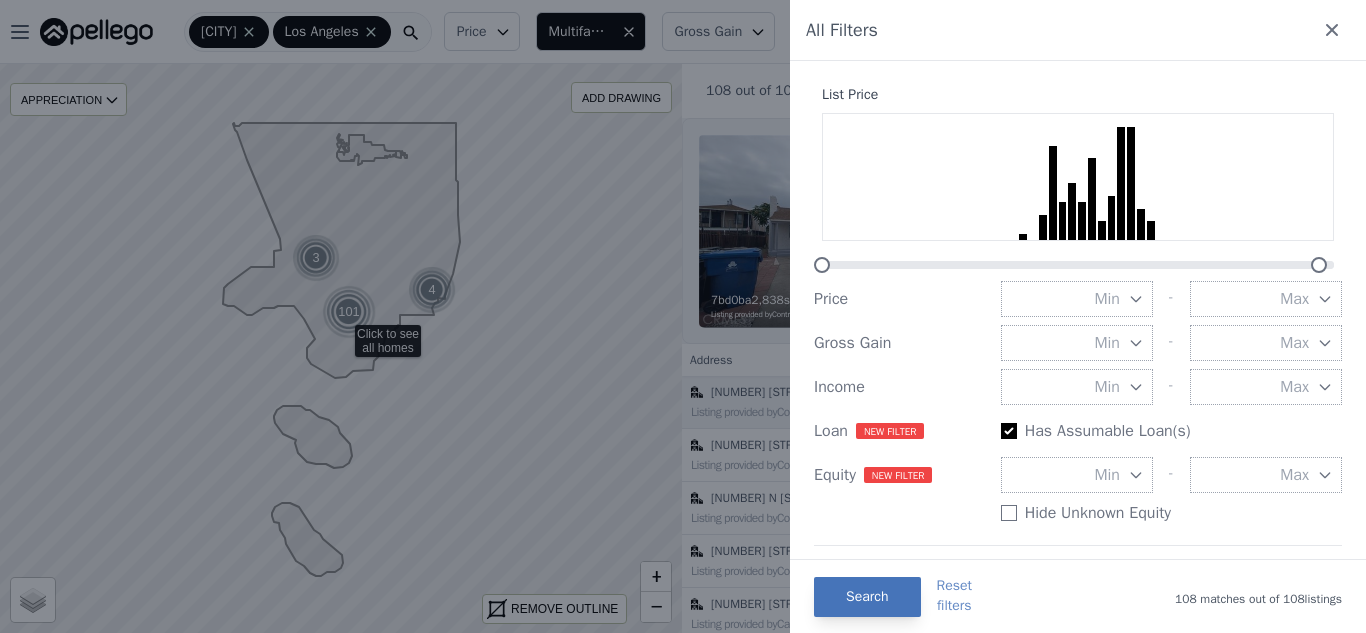 scroll, scrollTop: 27, scrollLeft: 0, axis: vertical 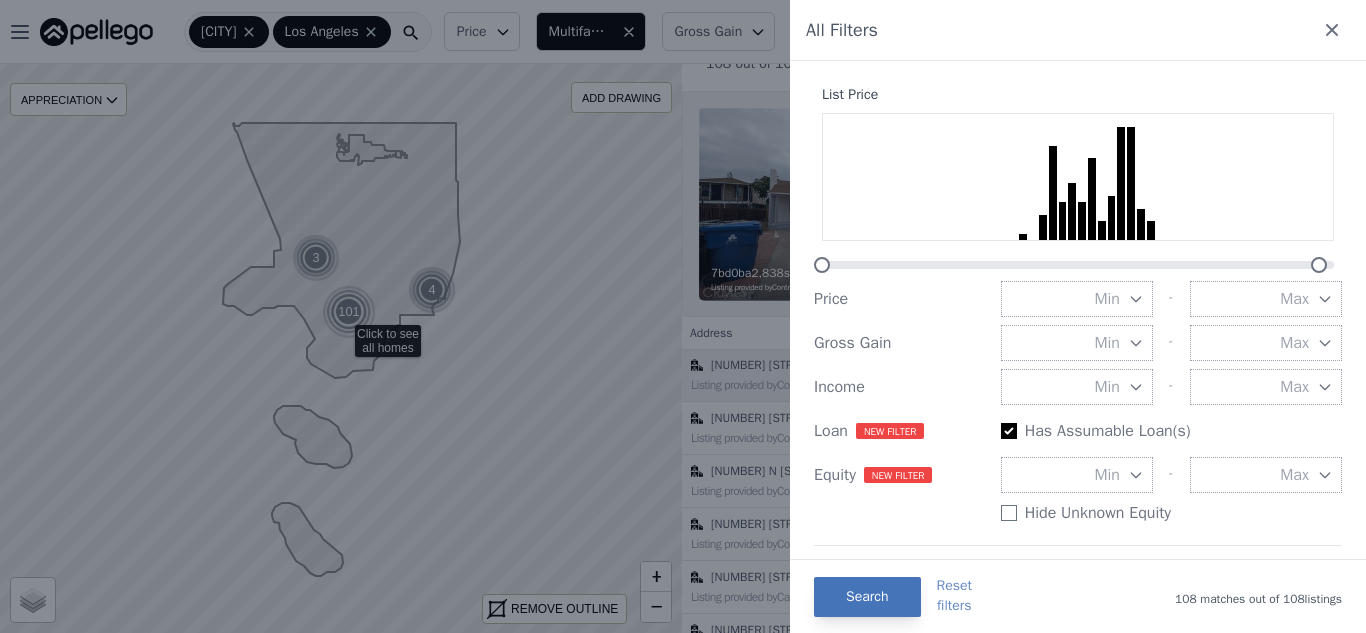 click on "Search" at bounding box center (867, 597) 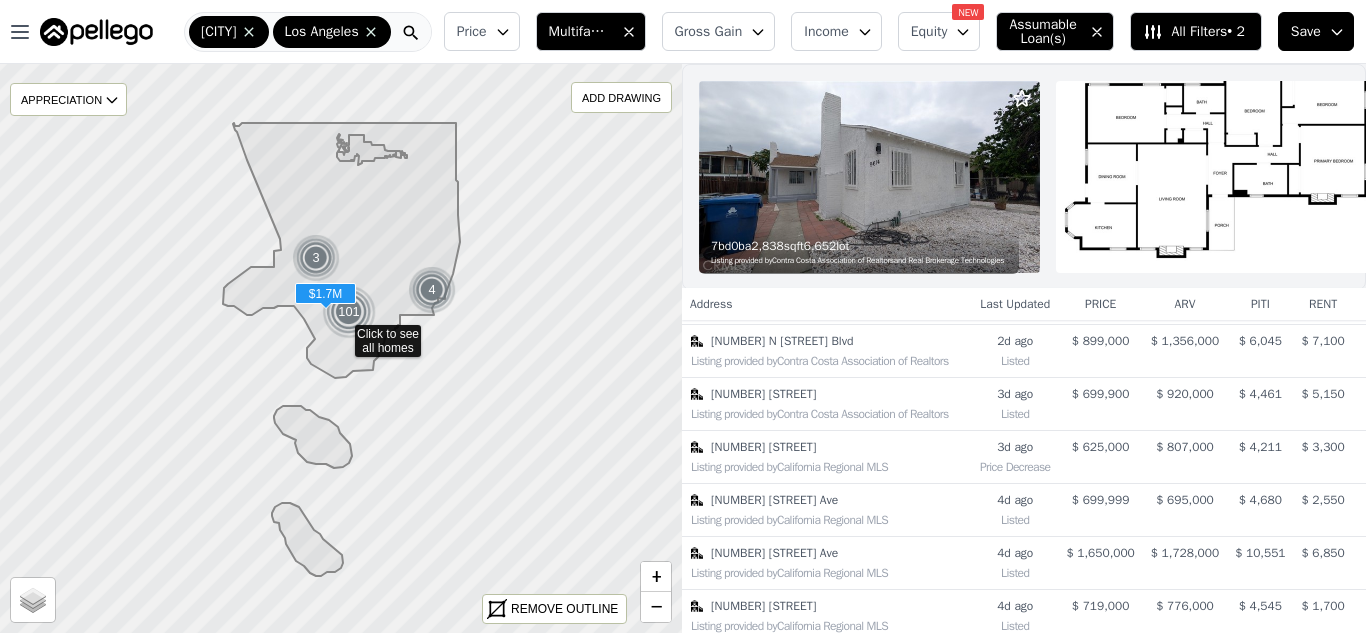 scroll, scrollTop: 158, scrollLeft: 0, axis: vertical 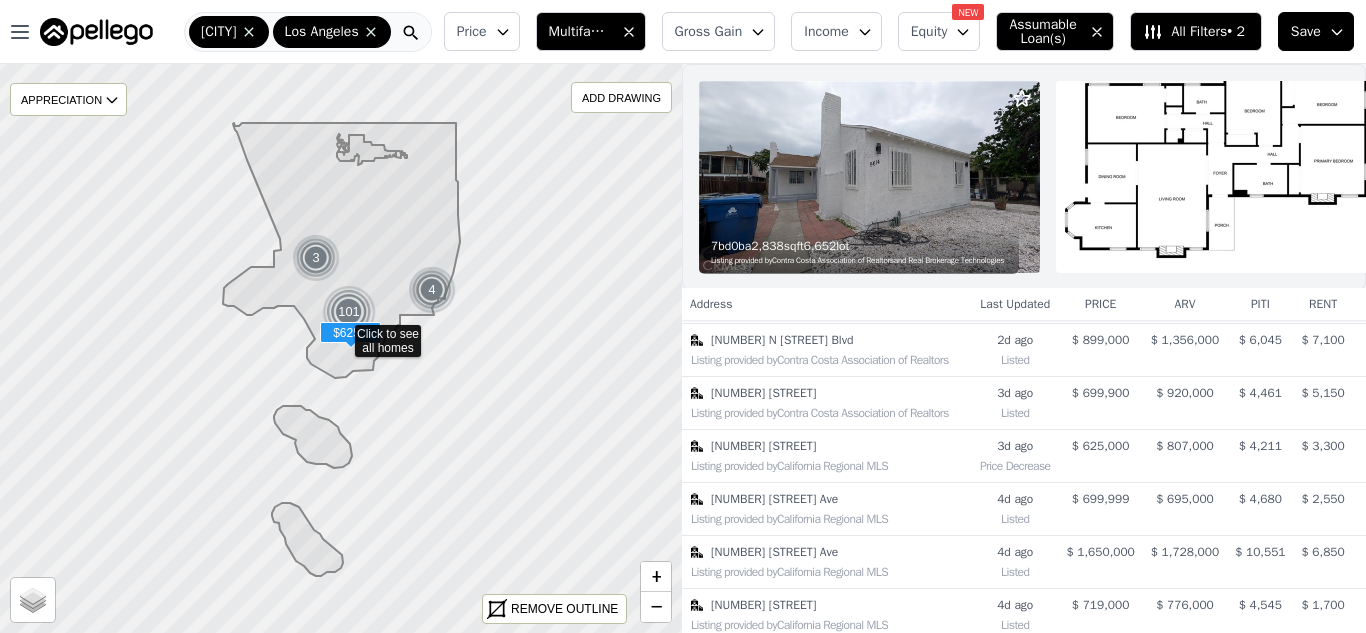 click on "[NUMBER] [STREET]" at bounding box center (831, 446) 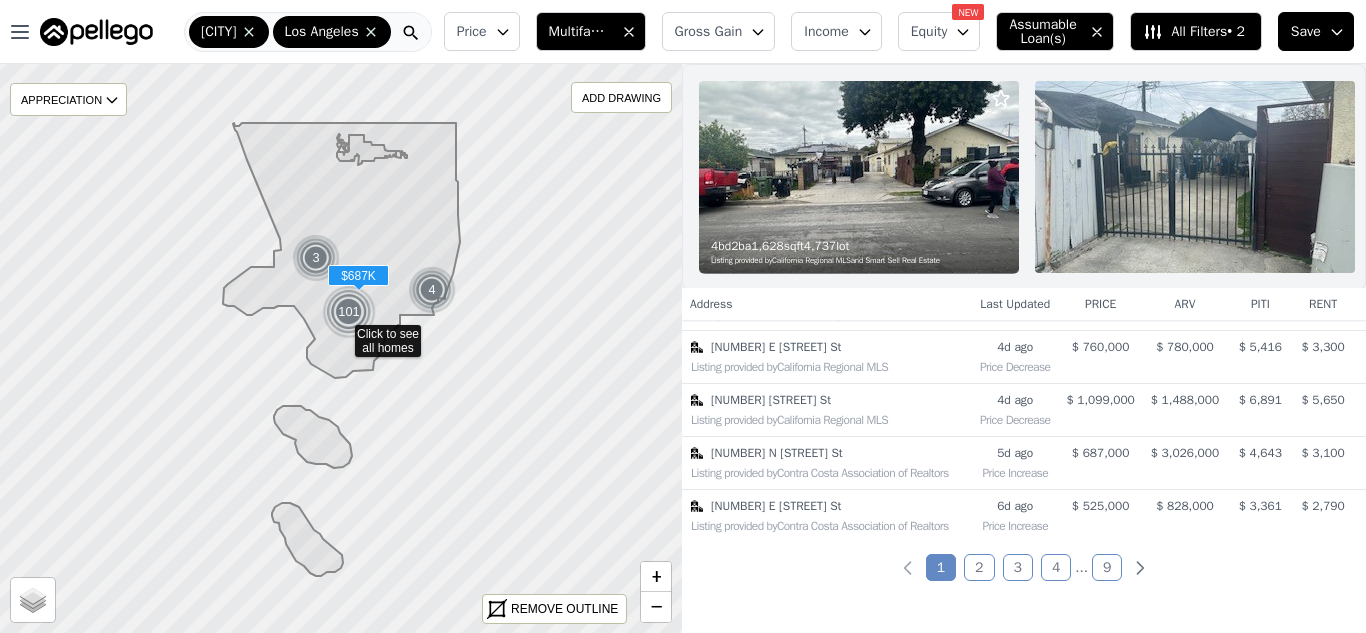 scroll, scrollTop: 470, scrollLeft: 0, axis: vertical 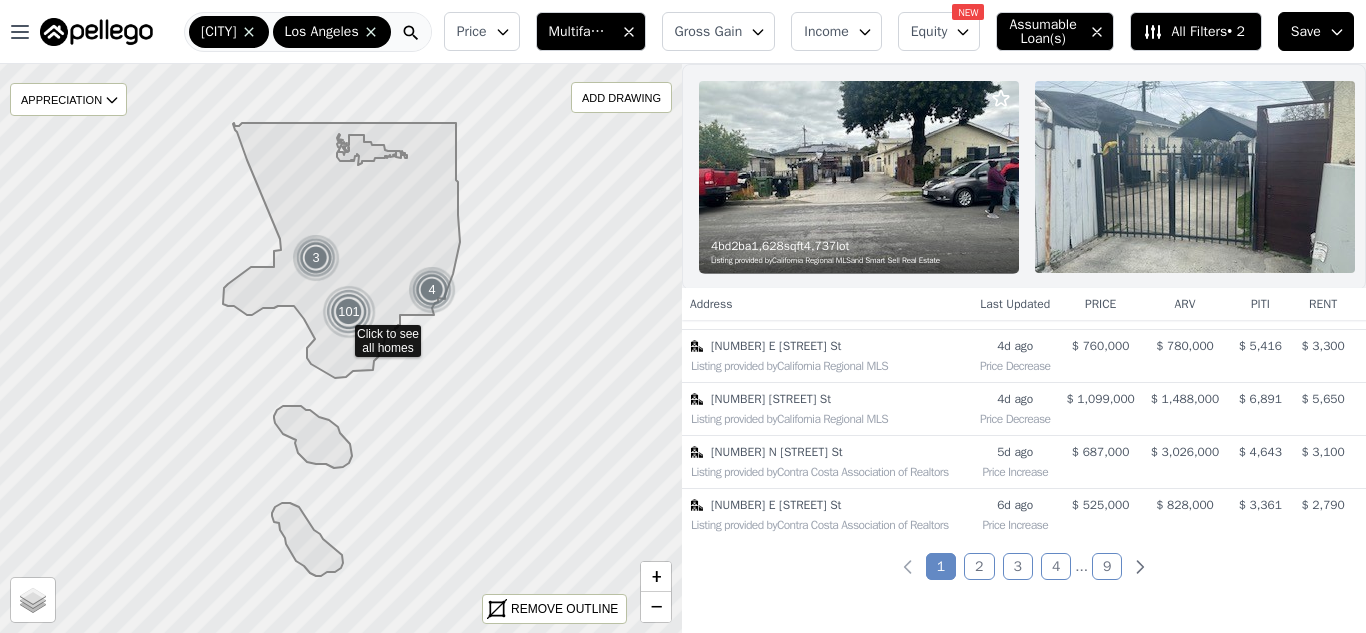click on "2" at bounding box center (979, 566) 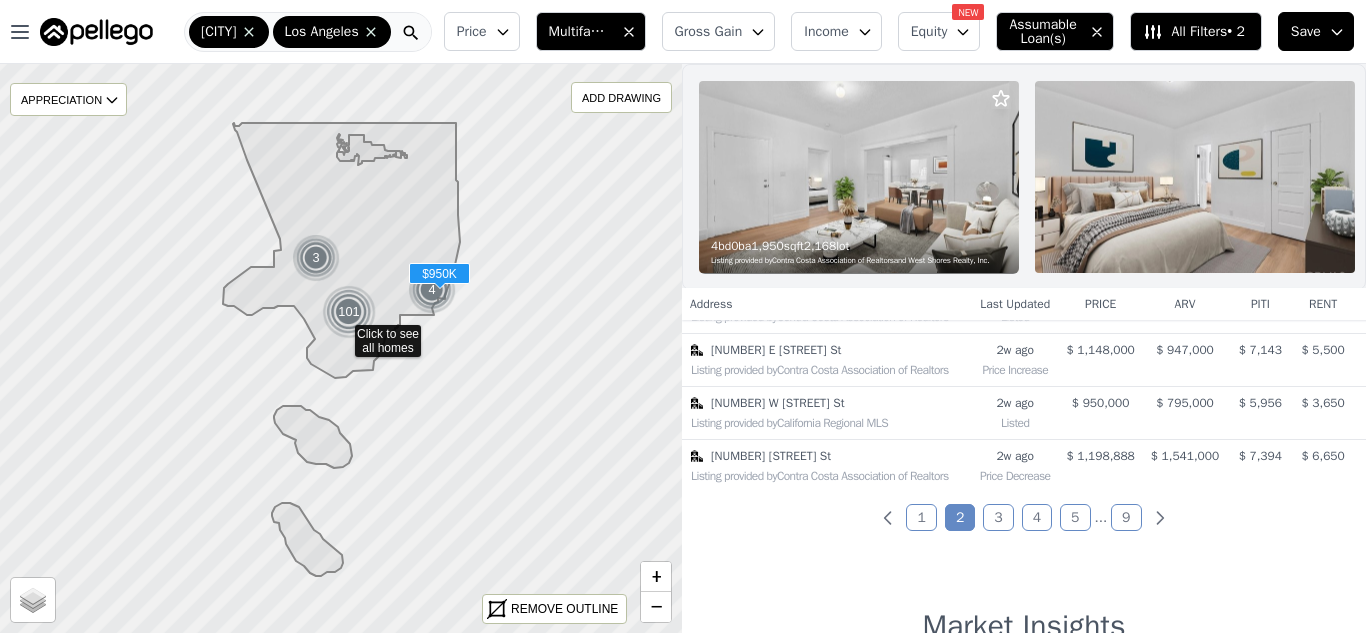 scroll, scrollTop: 523, scrollLeft: 0, axis: vertical 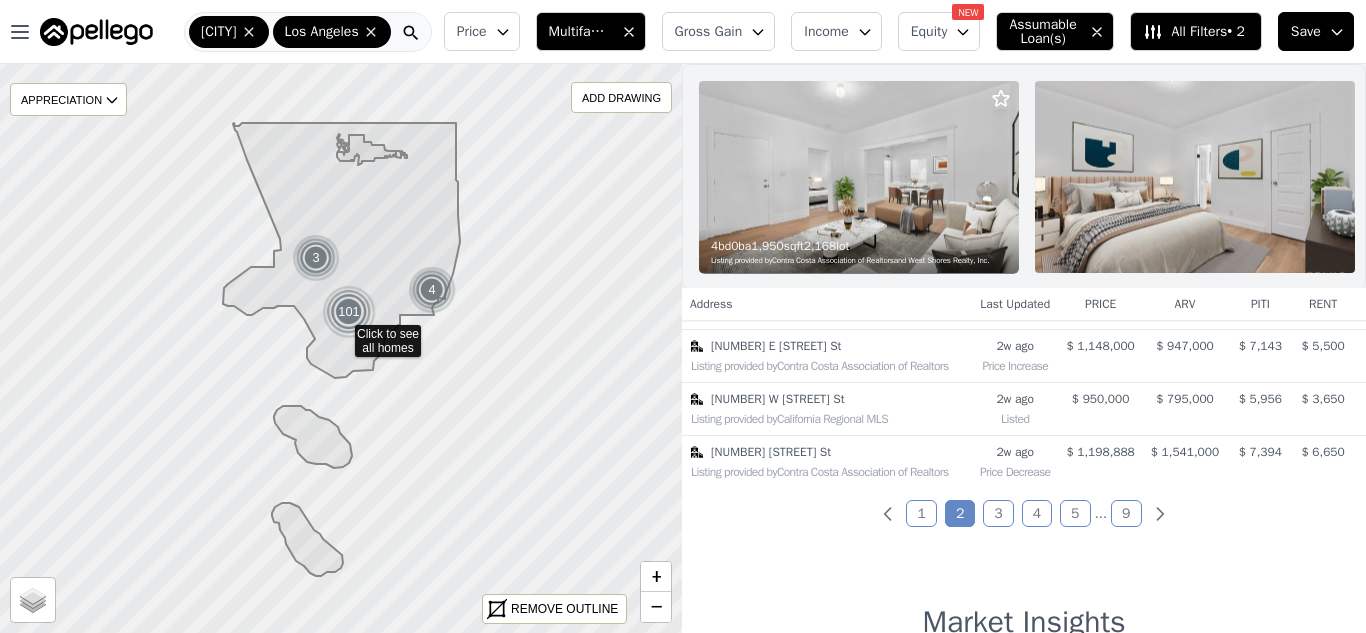 click on "1" at bounding box center (921, 513) 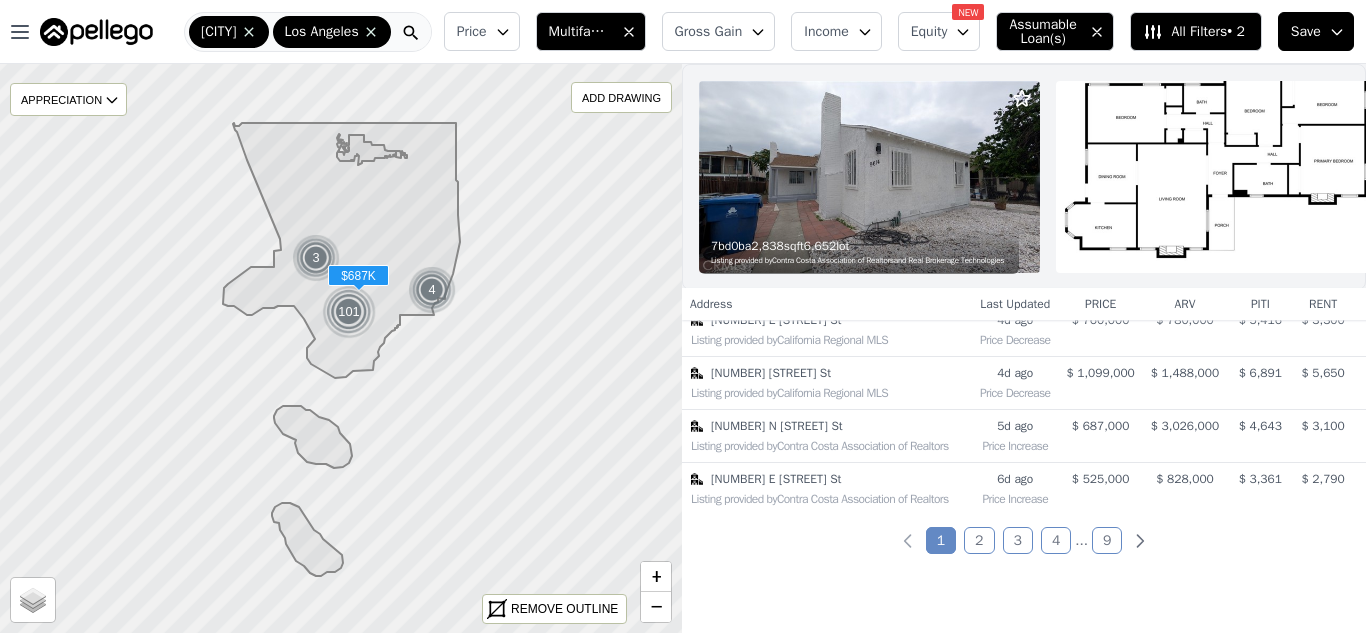 scroll, scrollTop: 528, scrollLeft: 0, axis: vertical 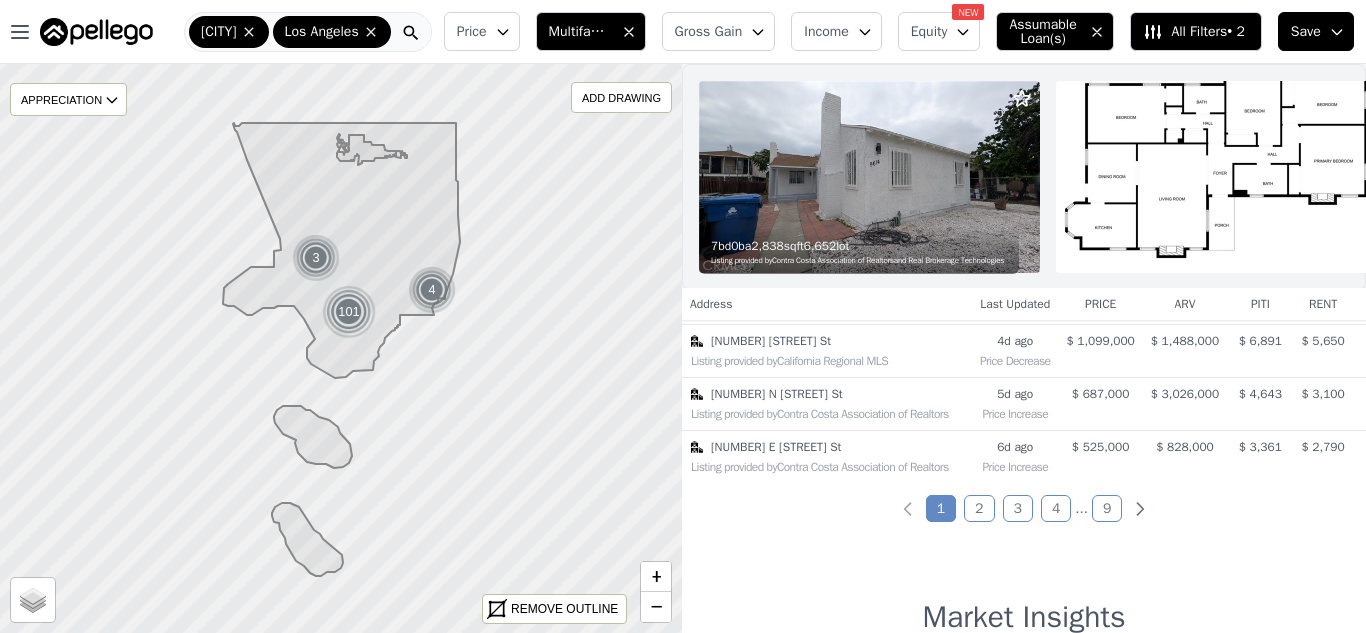 click on "3" at bounding box center [1018, 508] 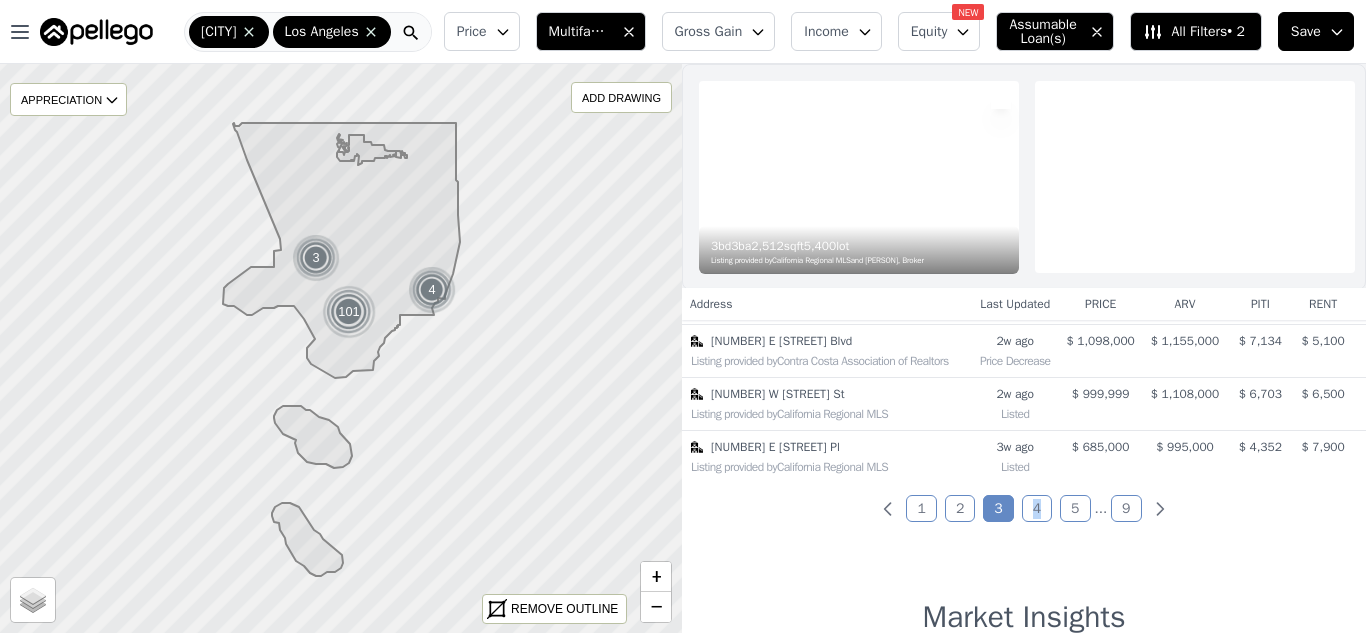 click on "108 out of 108 listings match your filters Table Grid 3 bd 3 ba 2,512 sqft 5,400 lot Listing provided by California Regional MLS and [PERSON], Broker Address Last Updated price arv piti rent 7011 Bonsallo Ave Listing provided by California Regional MLS 2w ago Relisted $ 720,000 $ 952,000 $ 4,810 $ 3,700 3804 Broadway Listing provided by Contra Costa Association of Realtors 2w ago Price Decrease $ 915,000 $ 813,000 $ 6,334 $ 3,100 13118 Beaty Ave Listing provided by Contra Costa Association of Realtors 2w ago Listed $ 1,499,000 $ 1,237,000 $ 9,590 $ 7,700 1037 S Bonnie Brae St Listing provided by California Regional MLS 2w ago Price Decrease $ 1,890,000 $ 1,559,000 $ 11,911 $ 6,750 345 E 82nd St Listing provided by California Regional MLS 2w ago Price Decrease $ 819,000 $ 830,000 $ 5,370 $ 3,650 2227 E 112th St Listing provided by Contra Costa Association of Realtors 2w ago Listed $ 675,000 $ 645,000 $ 4,344 $ 2,150 4305 W 153rd St Listing provided by 2w ago" at bounding box center (1024, 380) 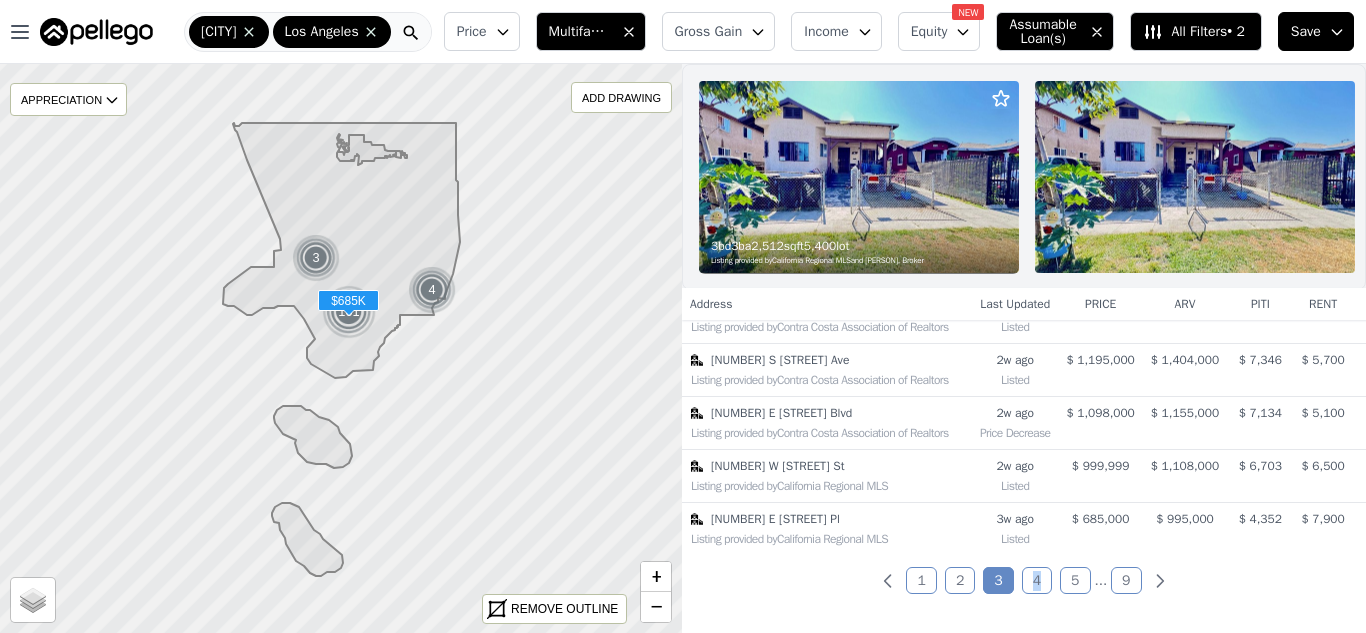 scroll, scrollTop: 457, scrollLeft: 0, axis: vertical 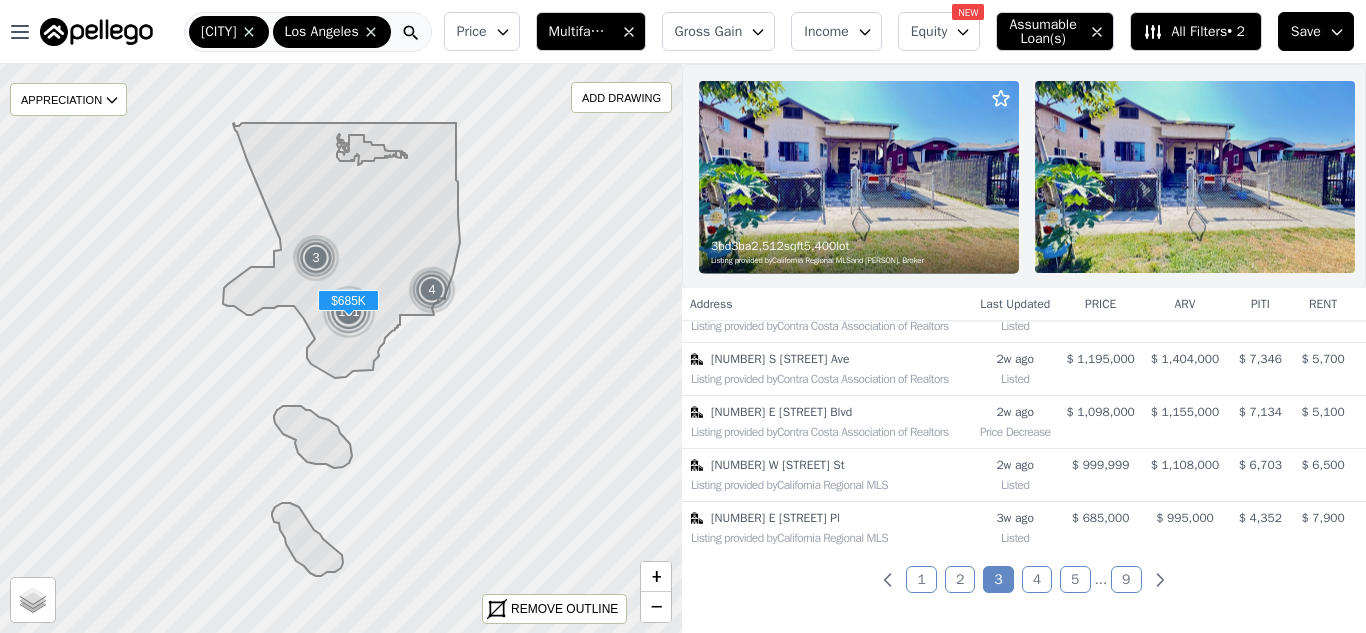 click on "[NUMBER] E [STREET] Pl" at bounding box center [831, 518] 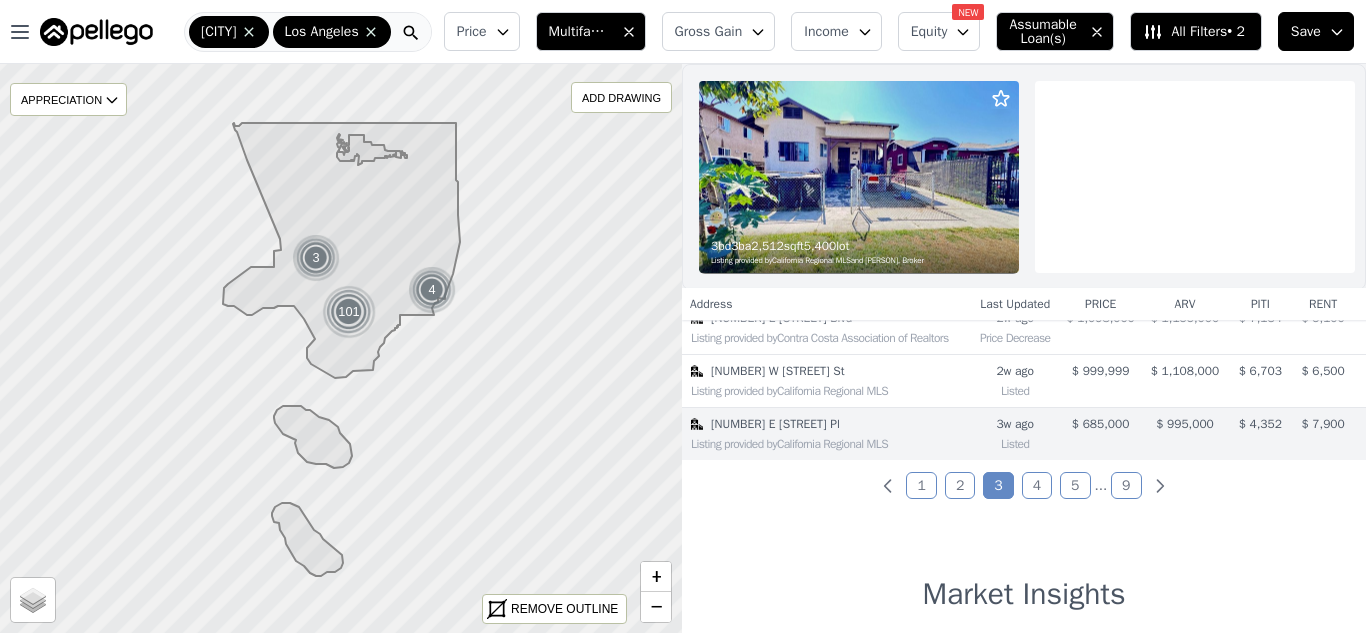 scroll, scrollTop: 610, scrollLeft: 0, axis: vertical 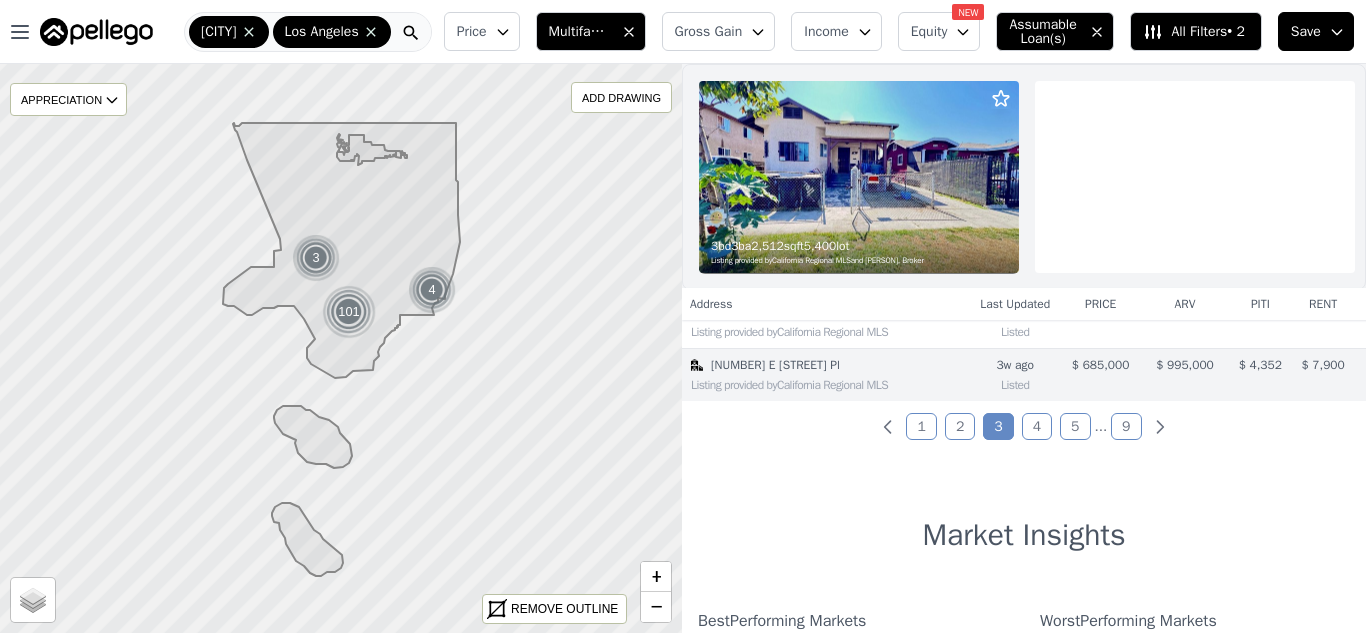 click on "4" at bounding box center (1037, 426) 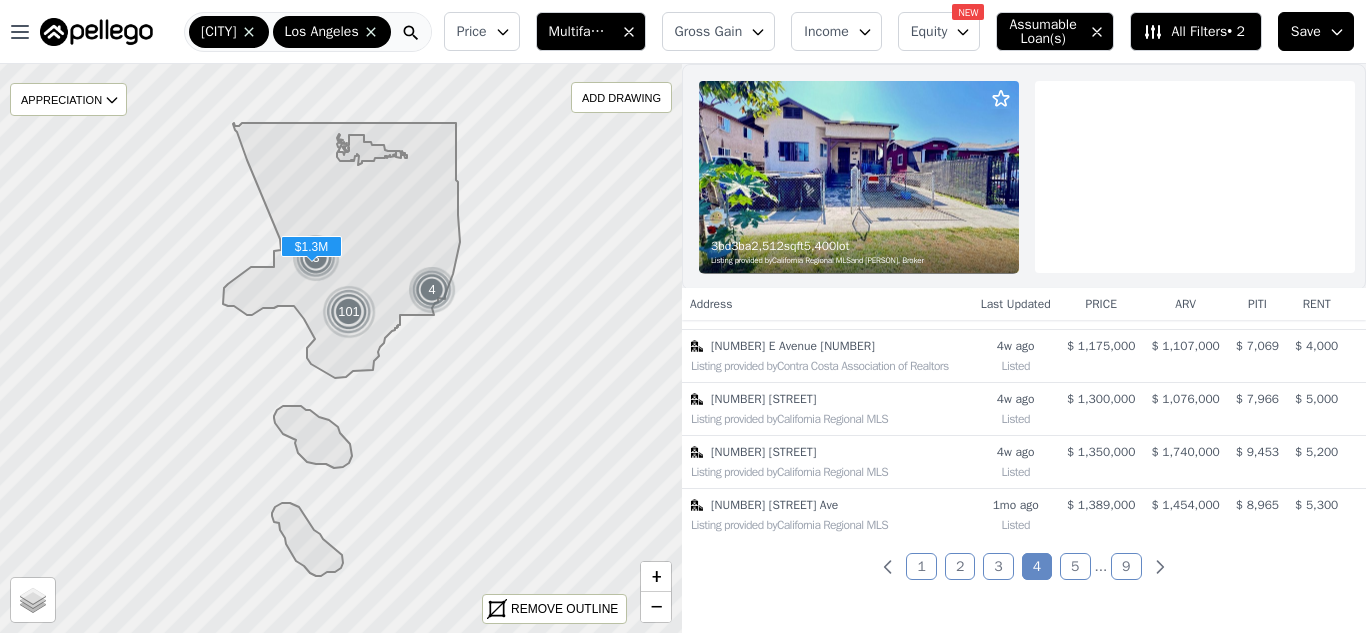 scroll, scrollTop: 471, scrollLeft: 0, axis: vertical 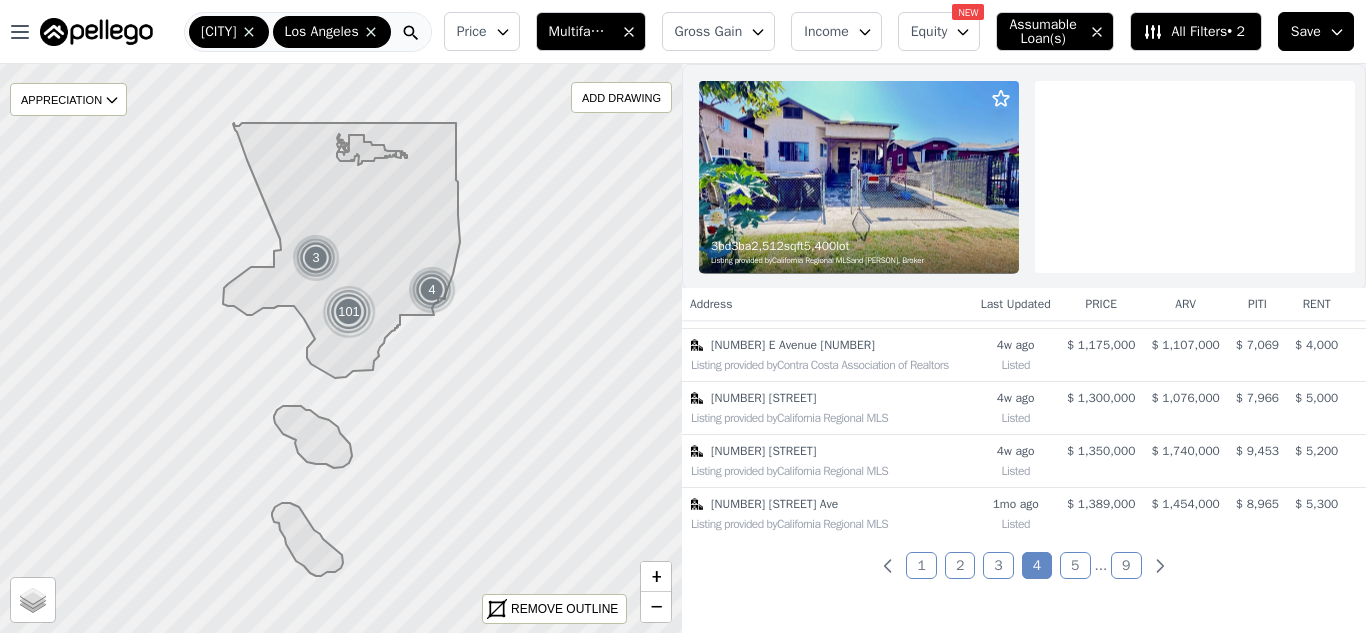 click on "5" at bounding box center (1075, 565) 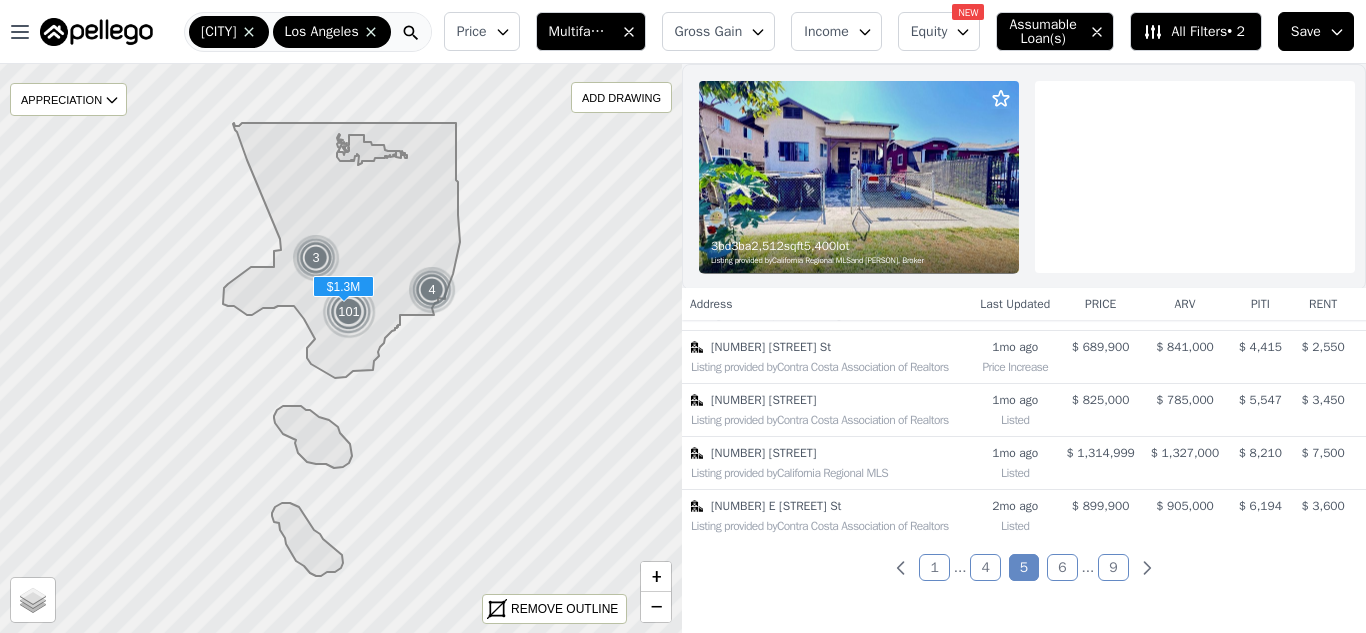 scroll, scrollTop: 472, scrollLeft: 0, axis: vertical 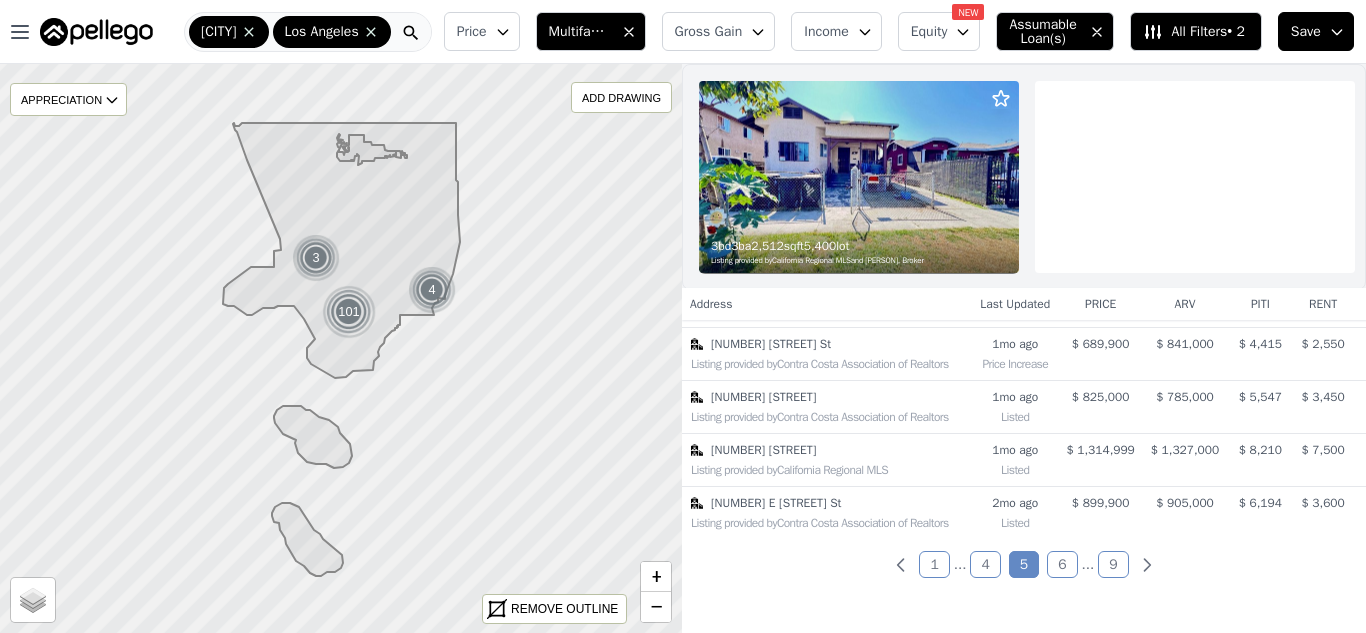 click on "6" at bounding box center (1062, 564) 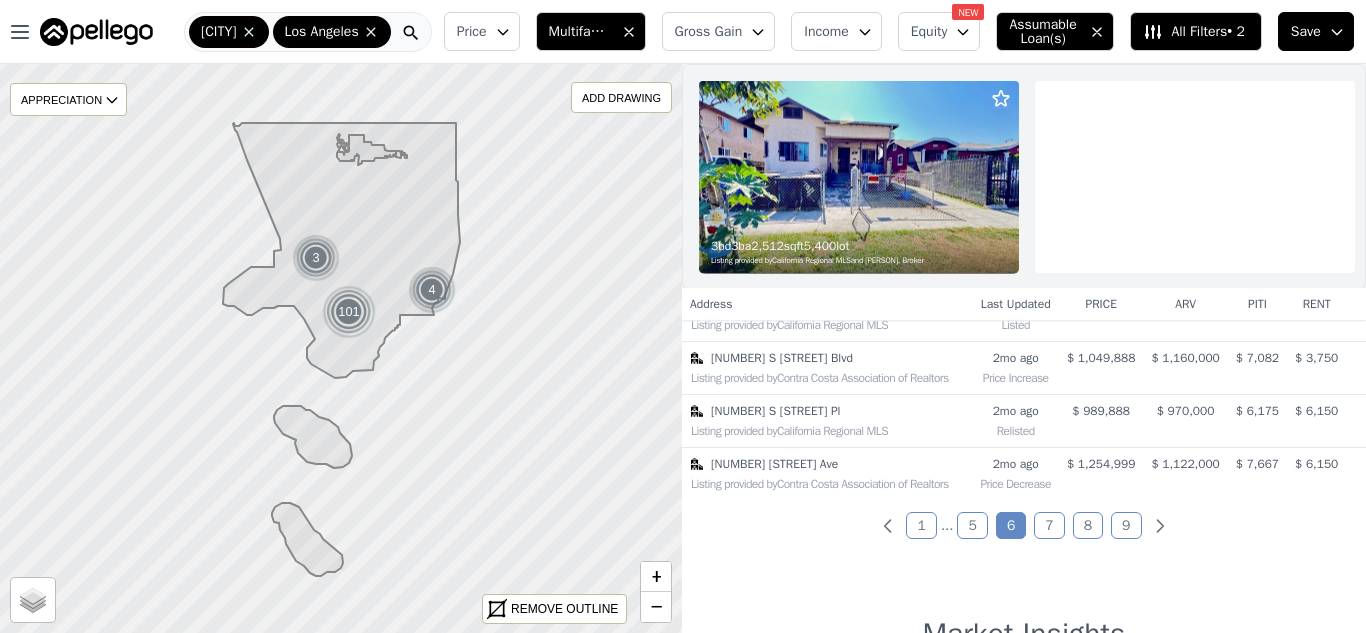 scroll, scrollTop: 512, scrollLeft: 0, axis: vertical 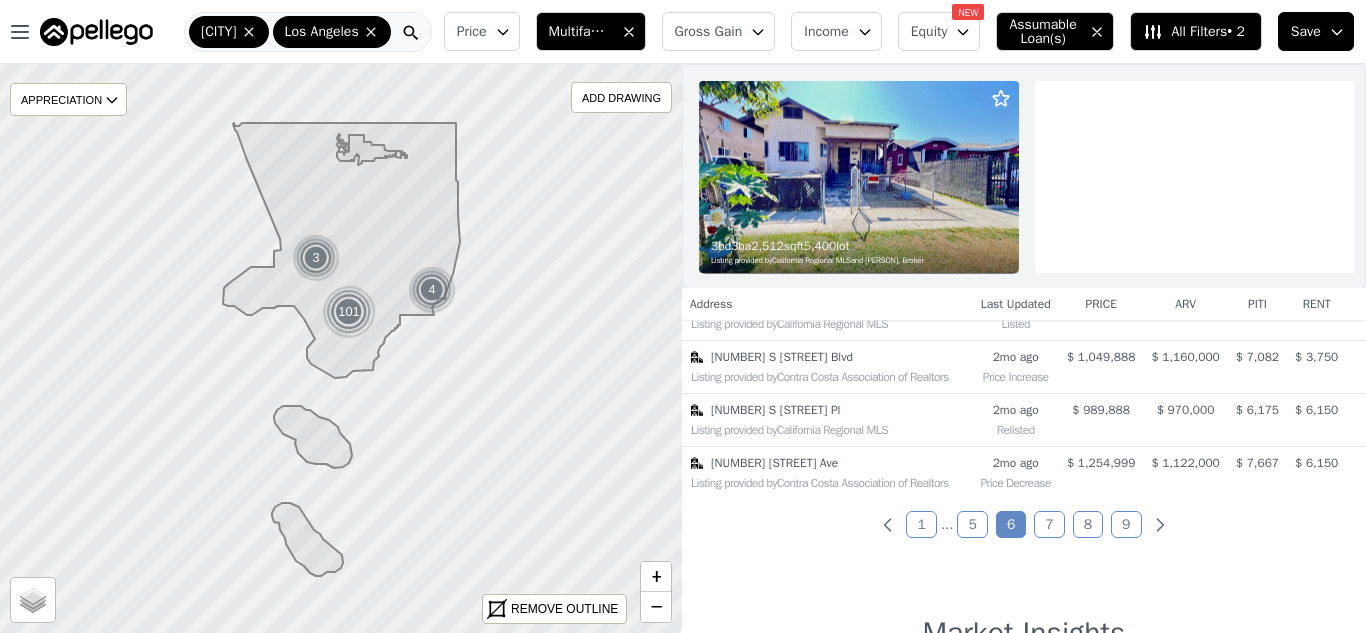 click on "7" at bounding box center [1049, 524] 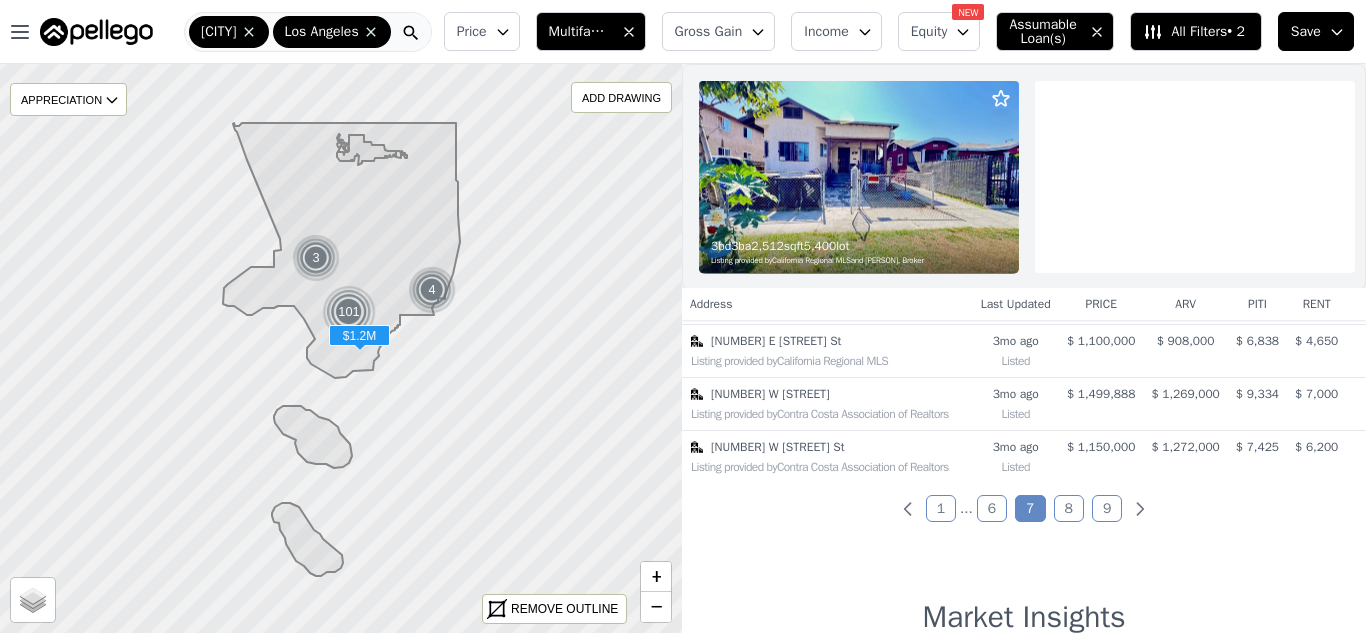 scroll, scrollTop: 554, scrollLeft: 0, axis: vertical 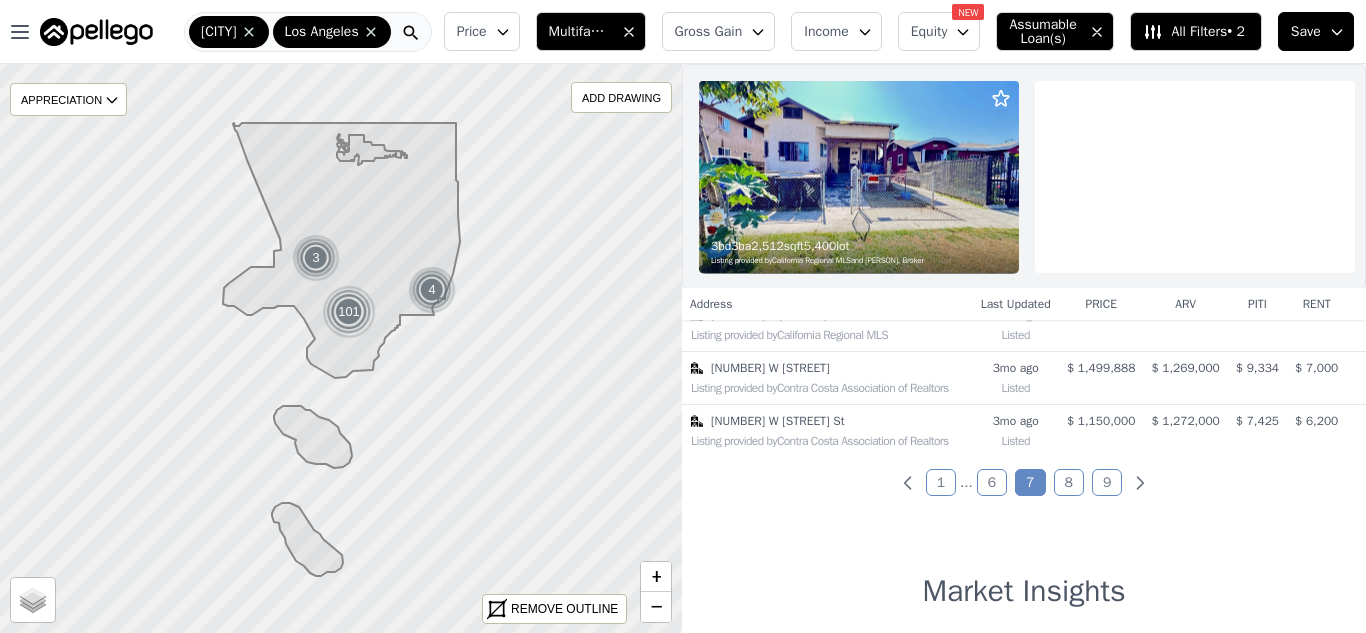 click on "8" at bounding box center (1069, 482) 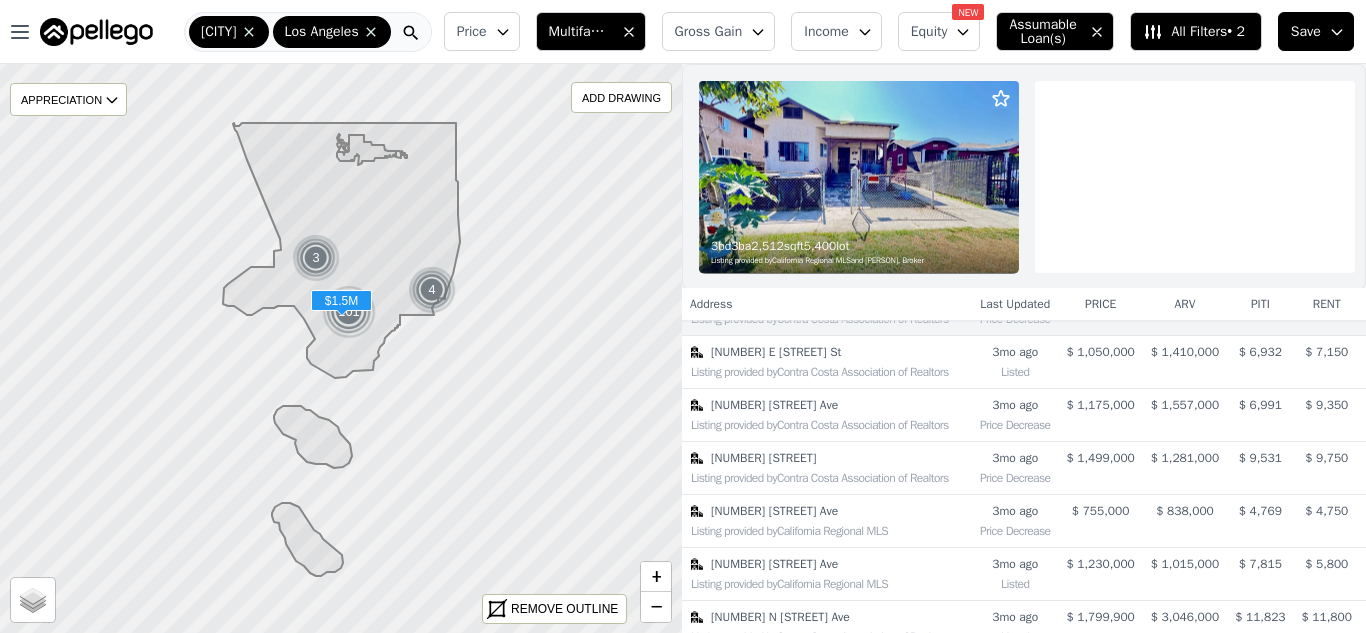 scroll, scrollTop: 95, scrollLeft: 0, axis: vertical 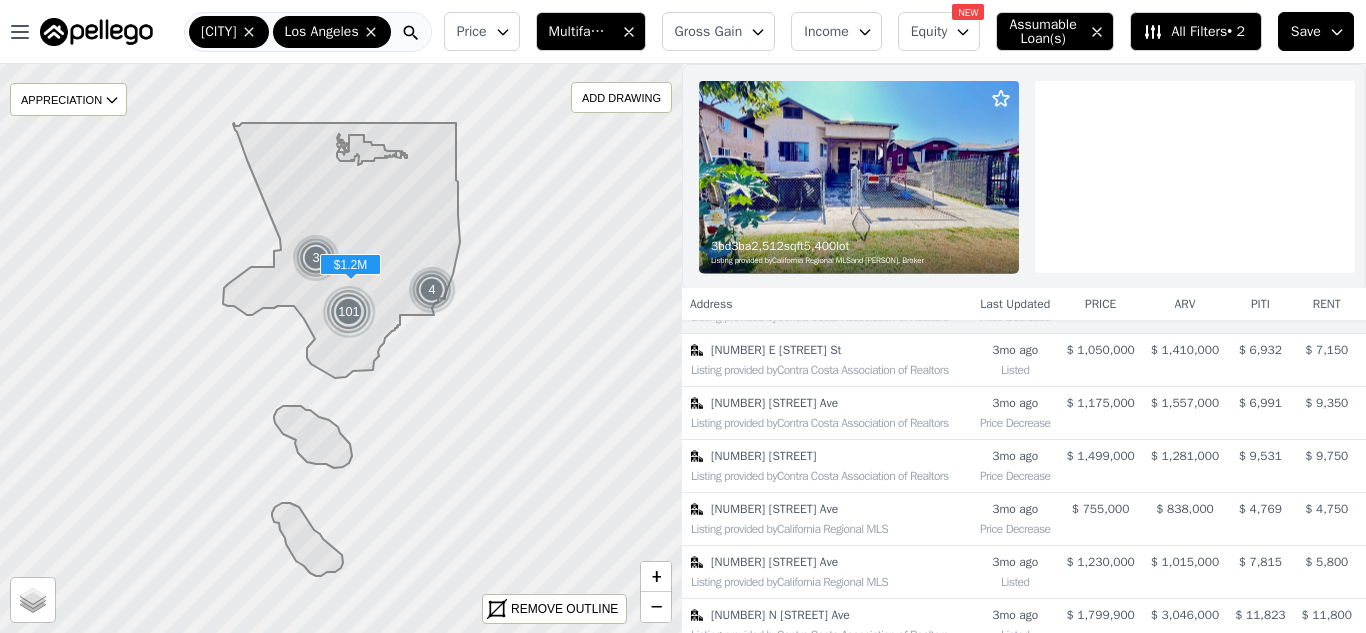 click on "Listing provided by  Contra Costa Association of Realtors" at bounding box center (827, 421) 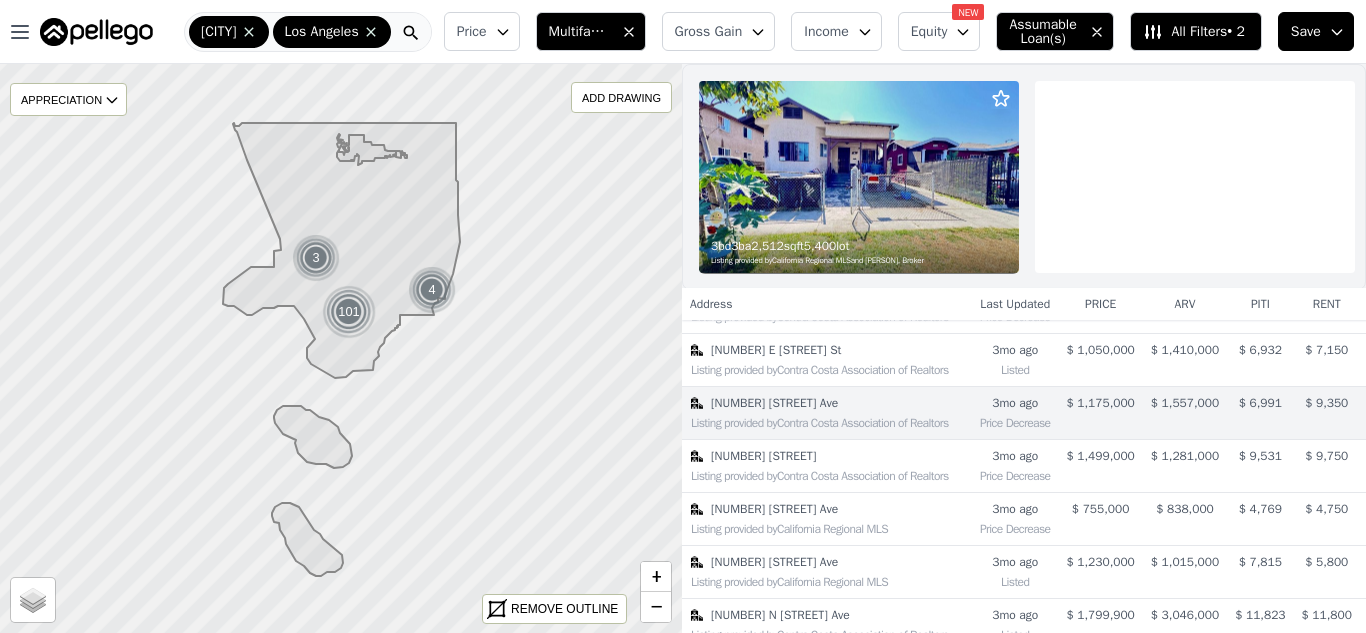 scroll, scrollTop: 133, scrollLeft: 0, axis: vertical 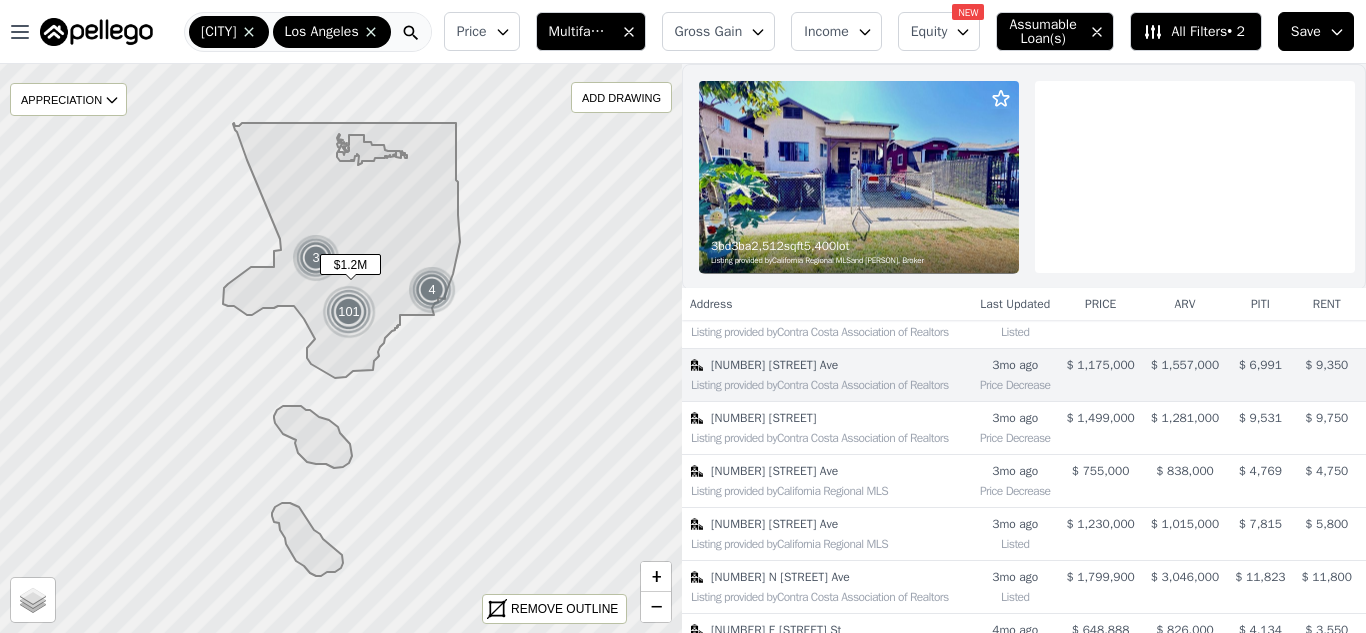 click on "[NUMBER] [STREET] Ave" at bounding box center [831, 365] 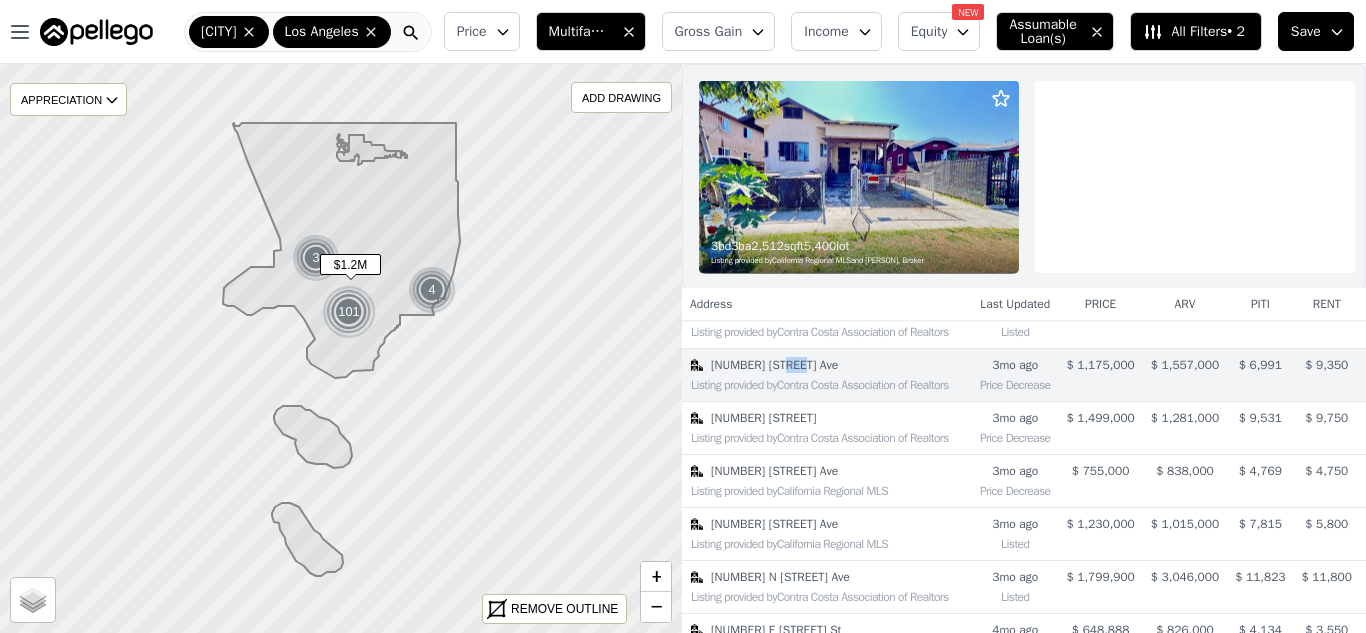 click on "[NUMBER] [STREET] Ave" at bounding box center [831, 365] 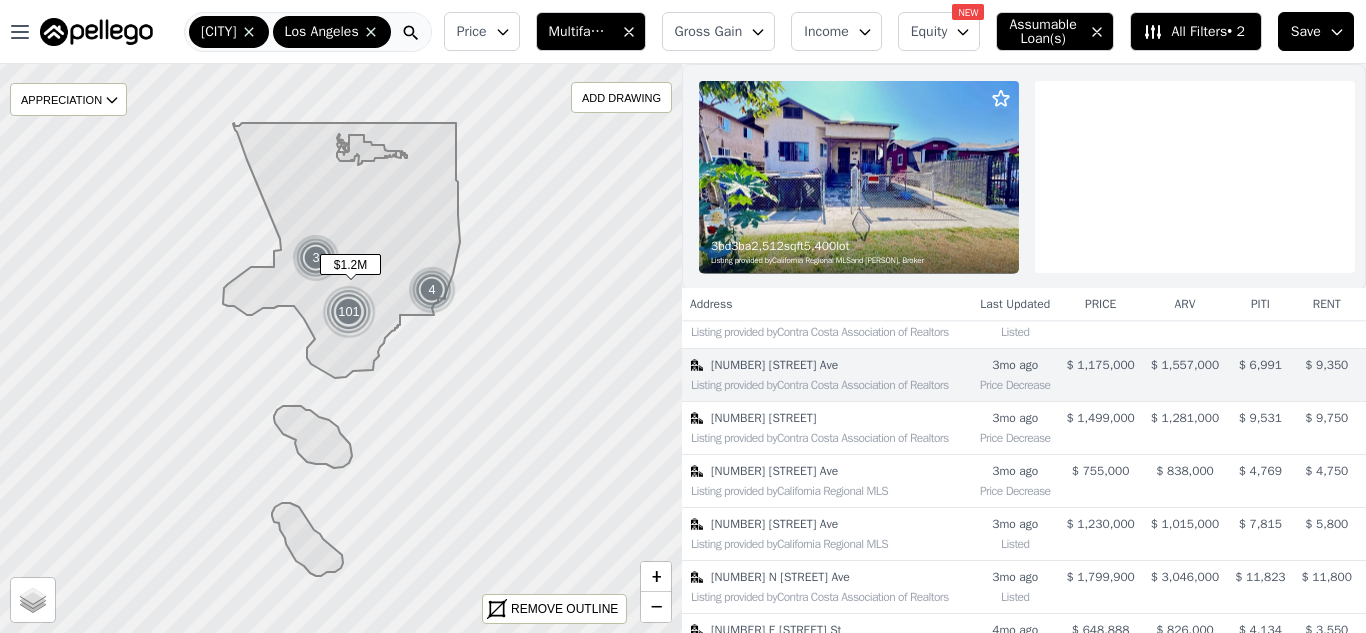 click on "Listing provided by  Contra Costa Association of Realtors" at bounding box center [831, 385] 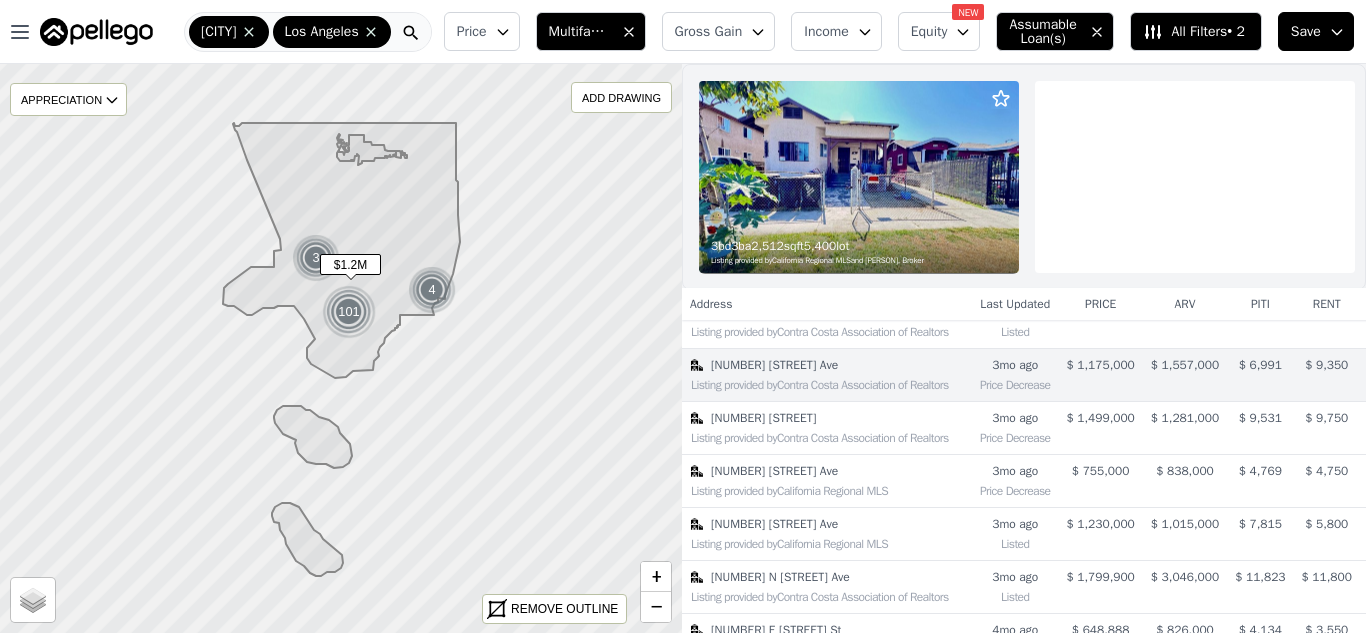click on "Listing provided by  Contra Costa Association of Realtors" at bounding box center [831, 385] 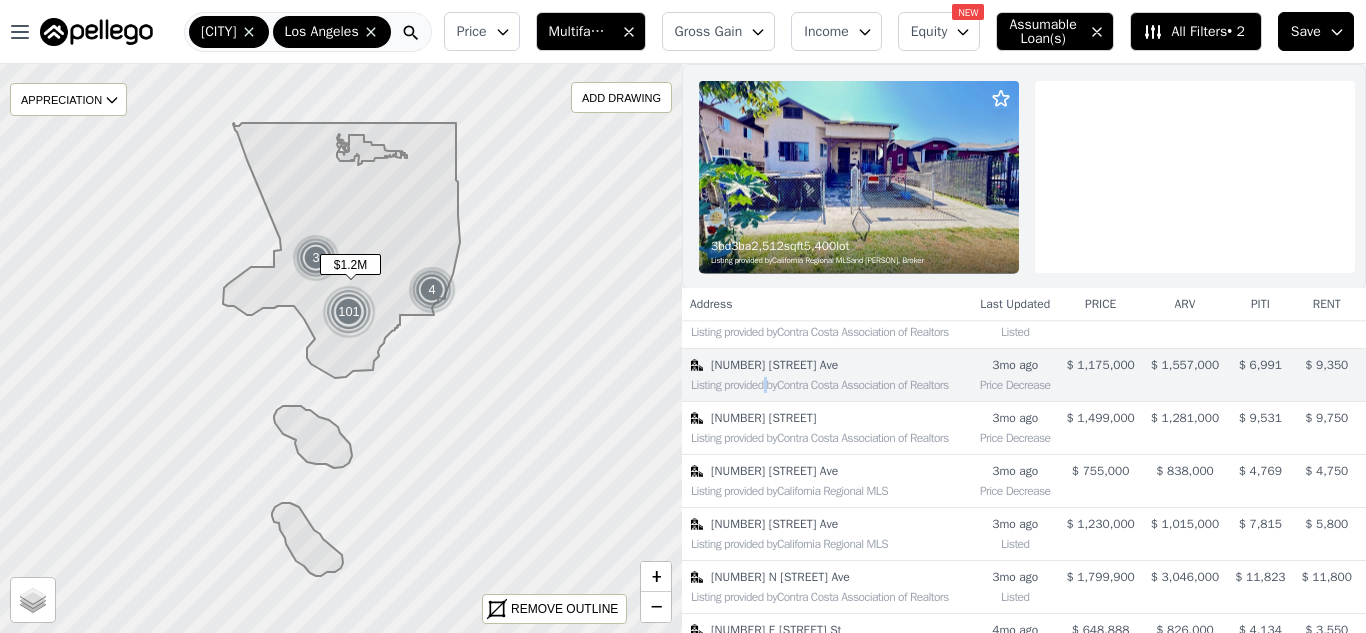 click on "Listing provided by  Contra Costa Association of Realtors" at bounding box center (831, 385) 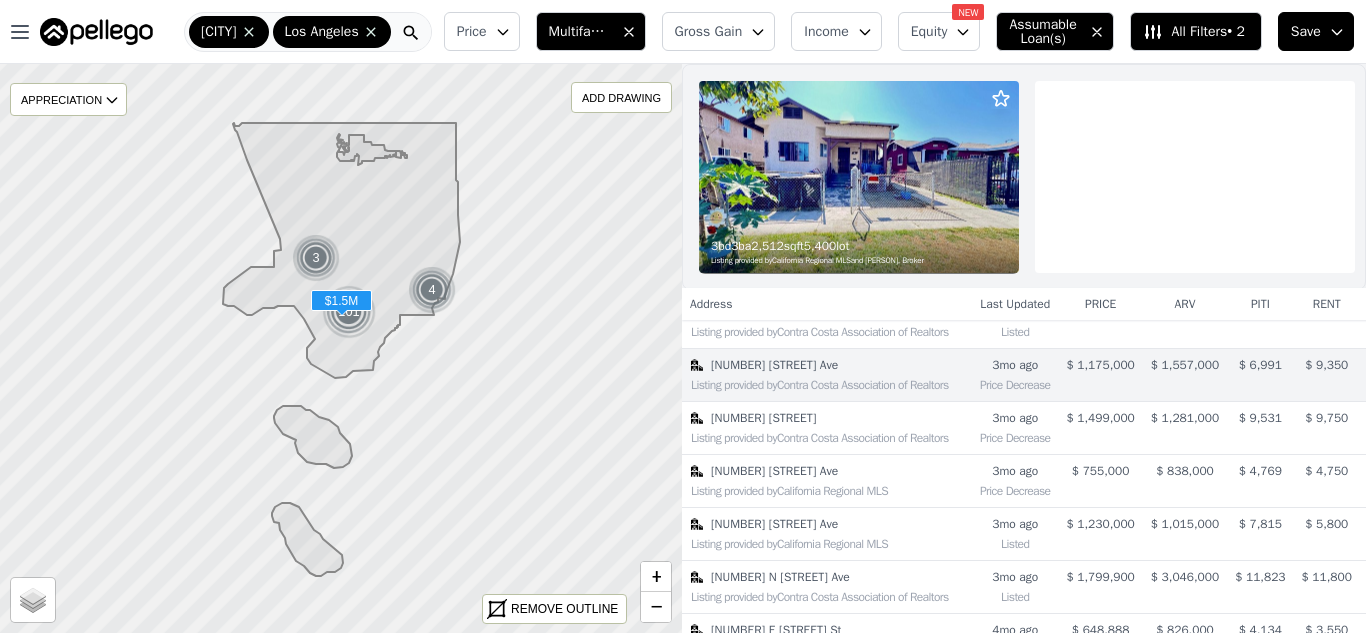 click on "[NUMBER] [STREET]" at bounding box center [831, 418] 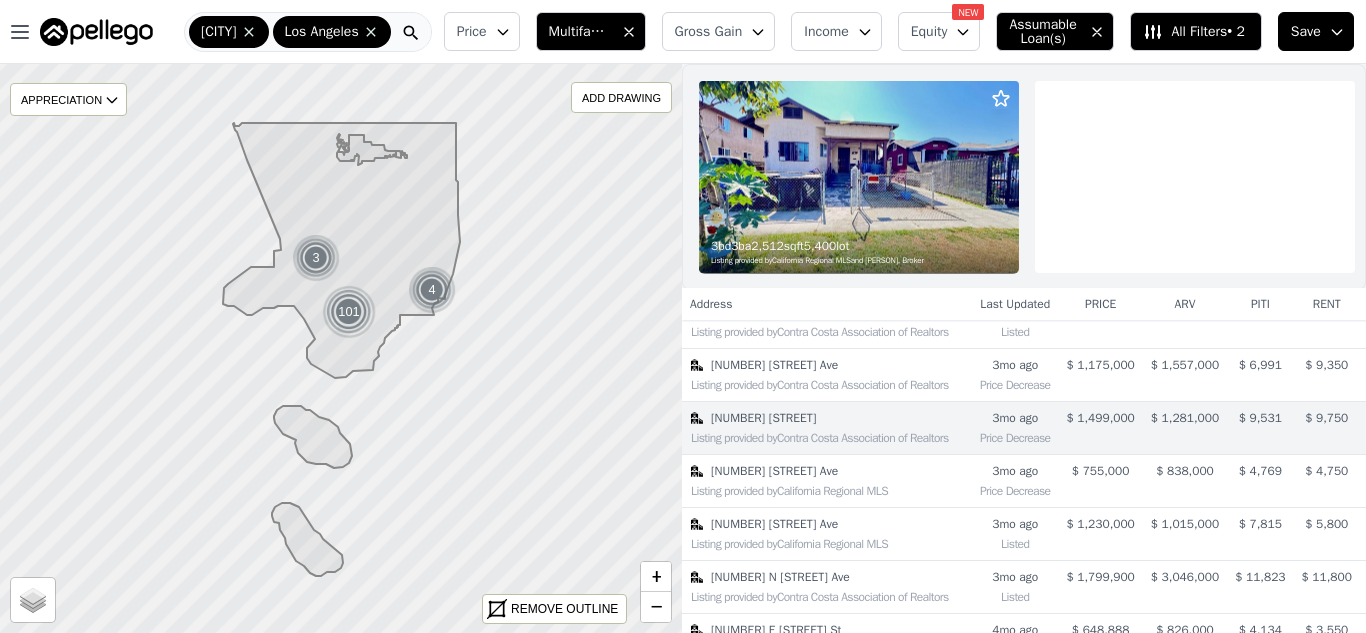 scroll, scrollTop: 186, scrollLeft: 0, axis: vertical 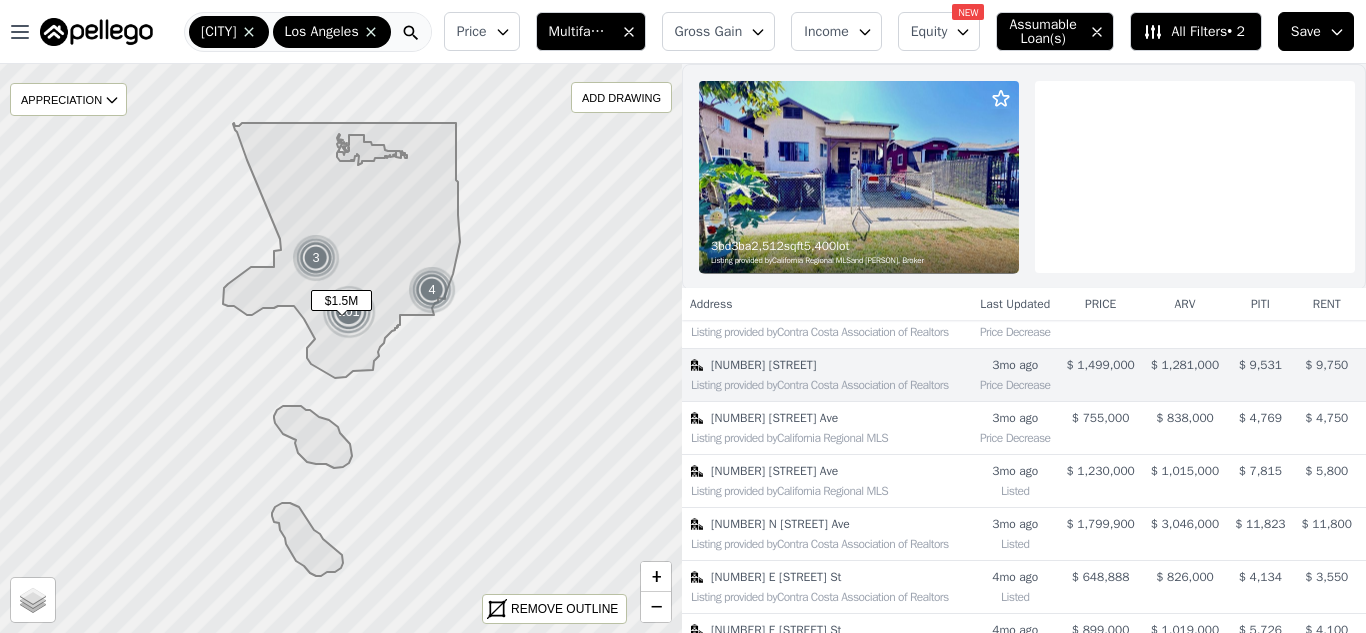 click on "[NUMBER] [STREET]" at bounding box center [831, 365] 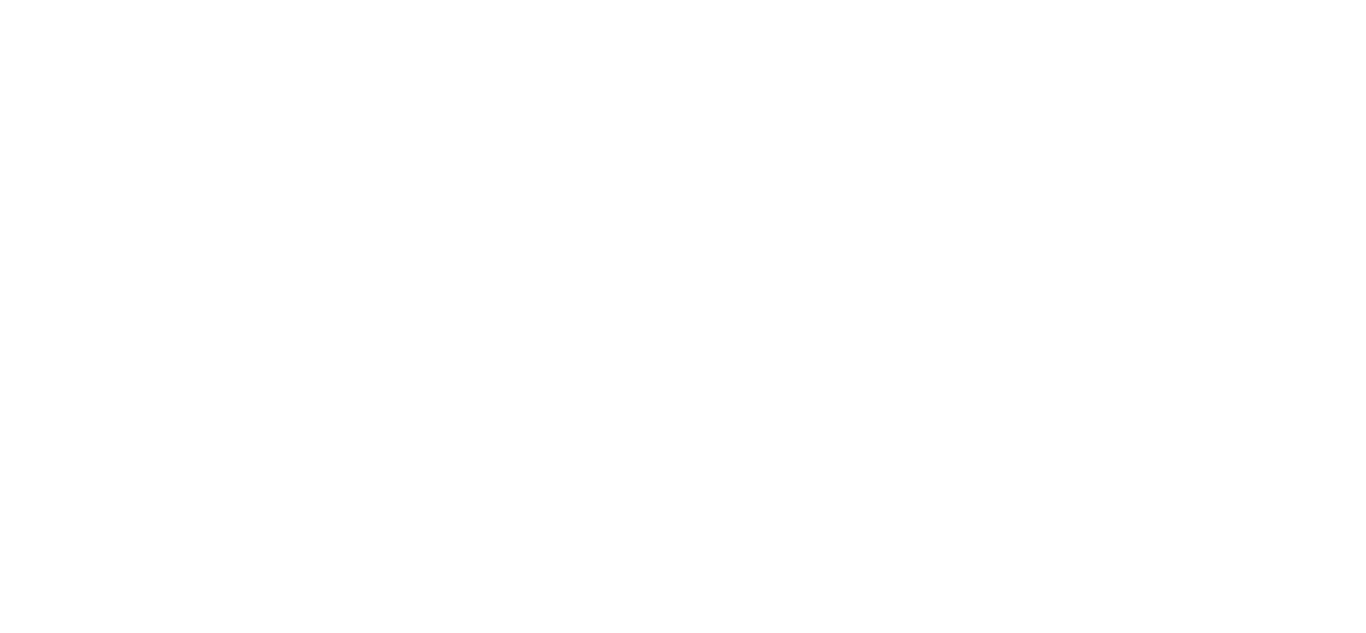scroll, scrollTop: 0, scrollLeft: 0, axis: both 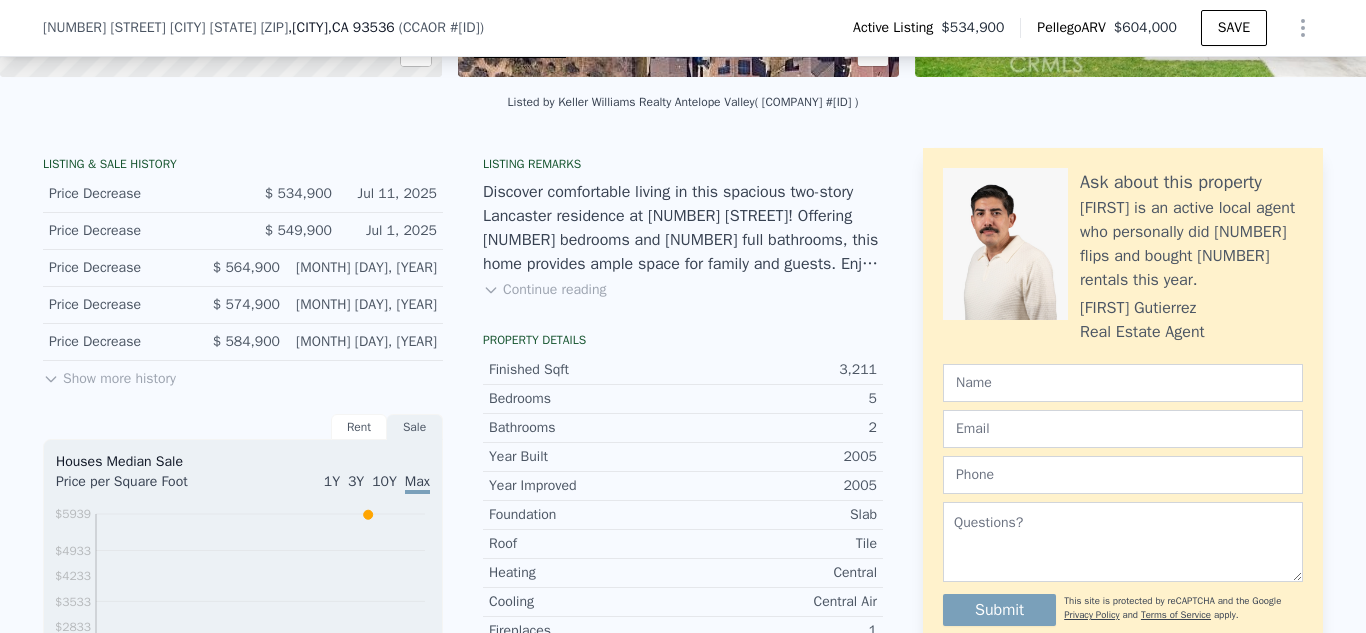 click on "Ask about this property Leo is an active local agent who personally did 7 flips and bought 3 rentals this year. Leo   Gutierrez Real Estate Agent Submit This site is protected by reCAPTCHA and the Google   Privacy Policy   and   Terms of Service   apply." at bounding box center (1123, 397) 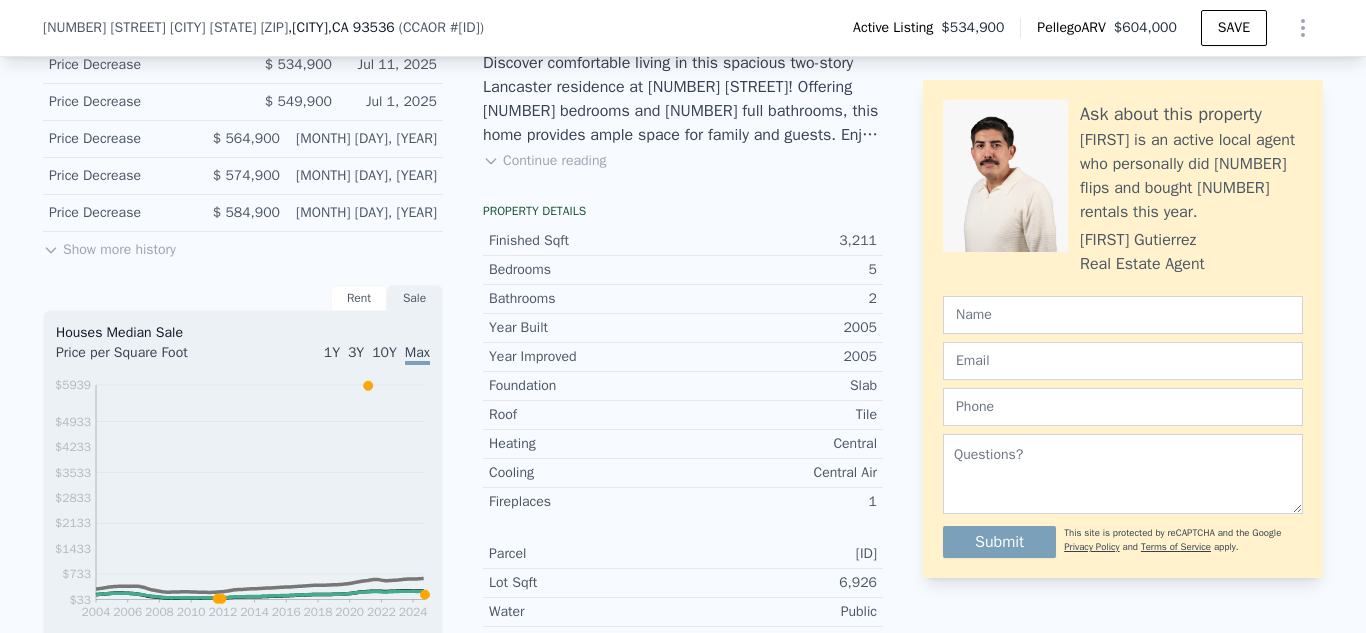 scroll, scrollTop: 7, scrollLeft: 0, axis: vertical 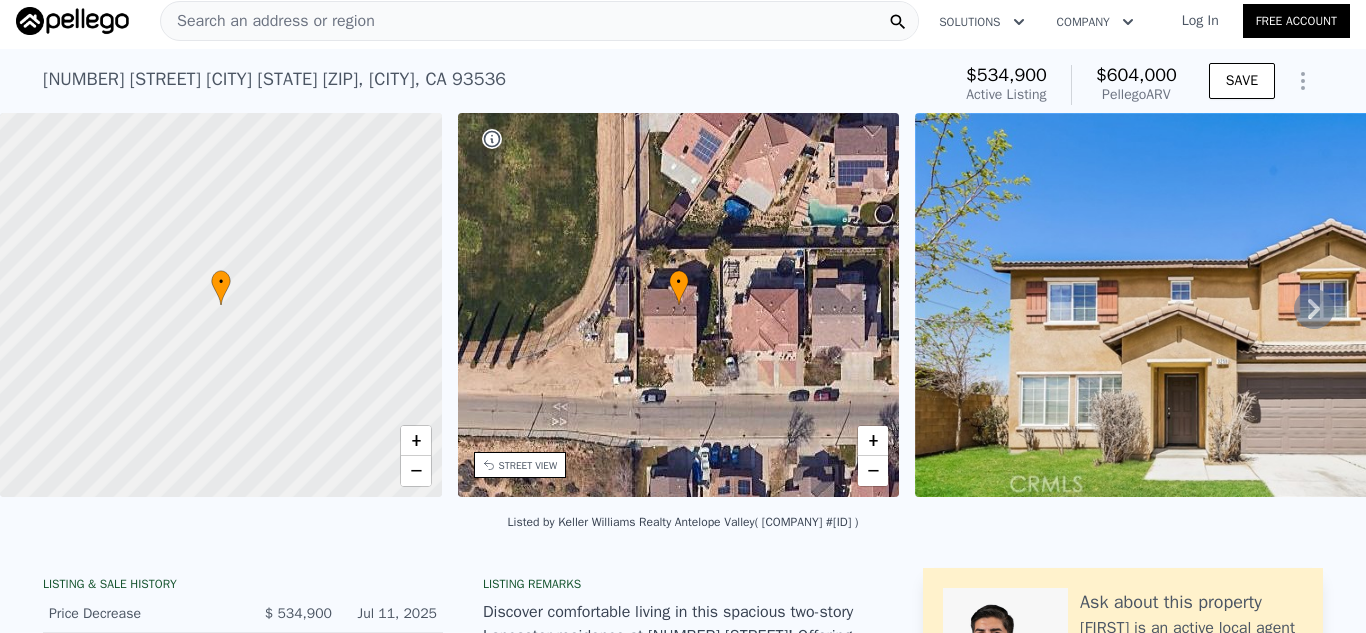 click on "Search an address or region" at bounding box center (268, 21) 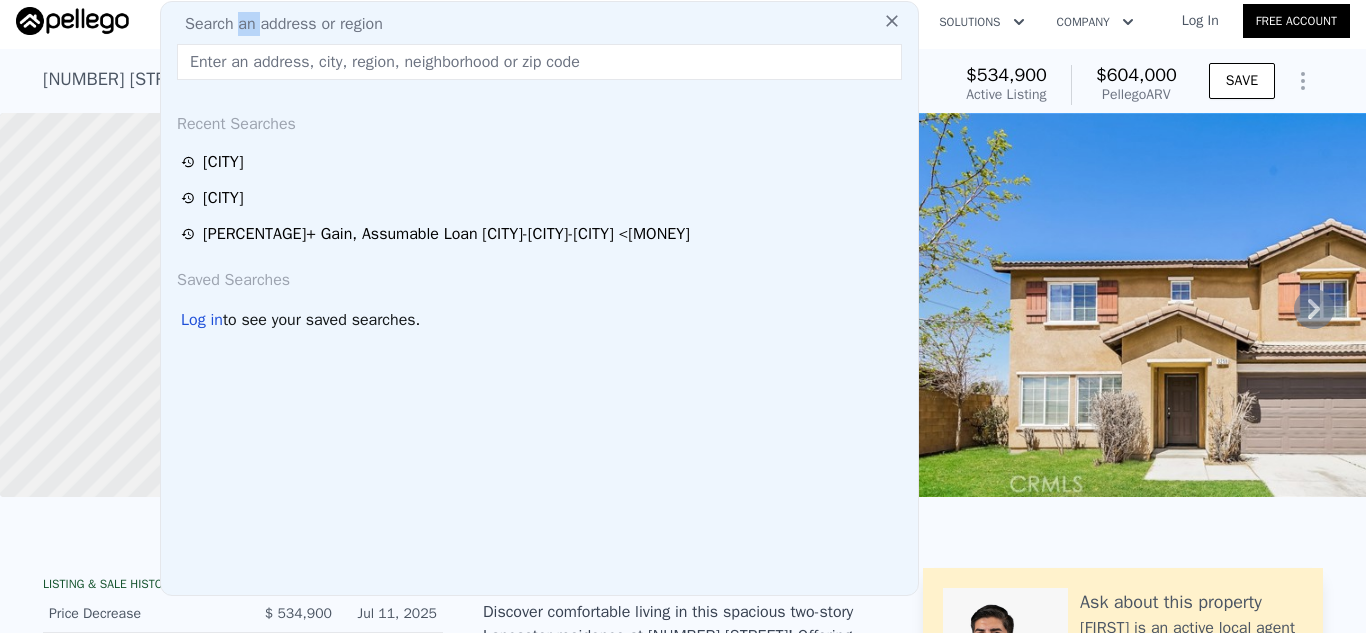 click on "Search an address or region" at bounding box center (276, 24) 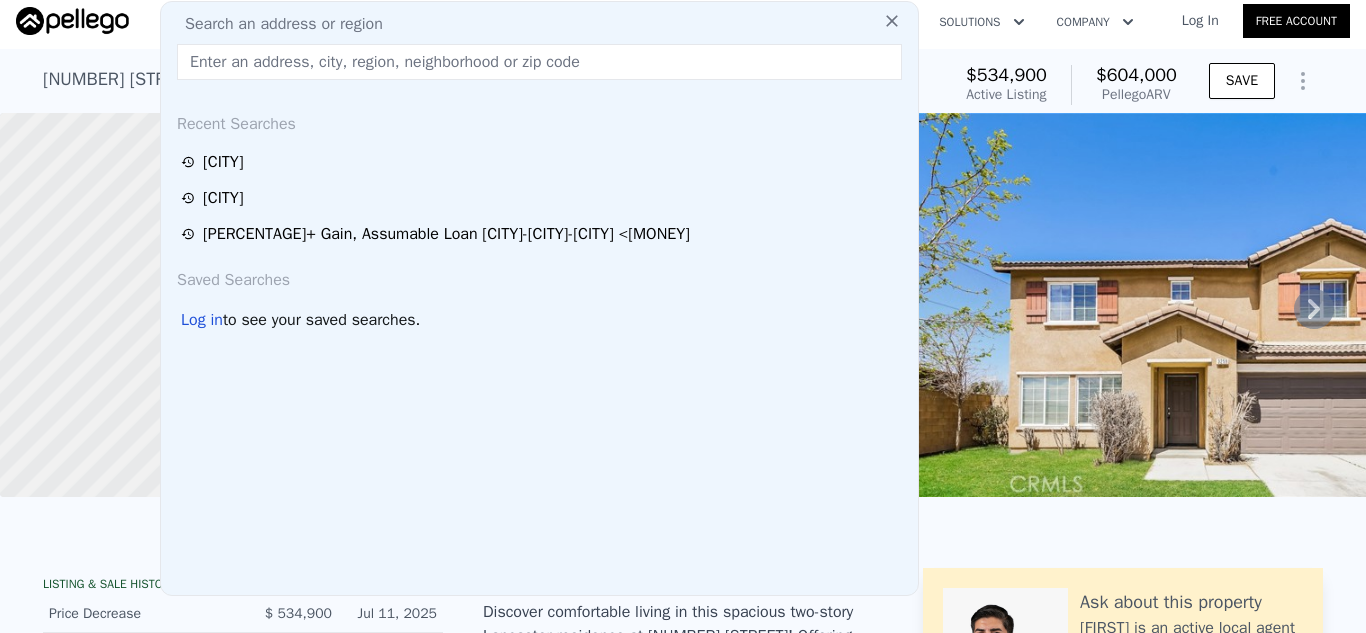 click at bounding box center (539, 62) 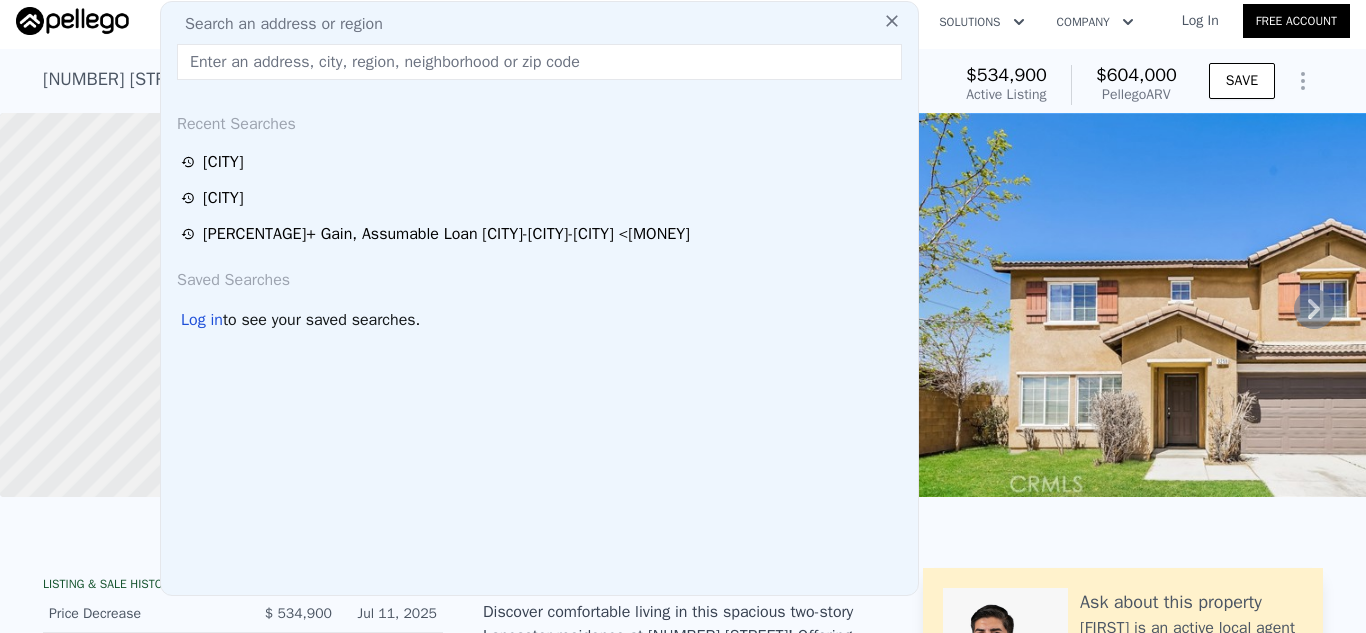 click on "Search an address or region" at bounding box center (276, 24) 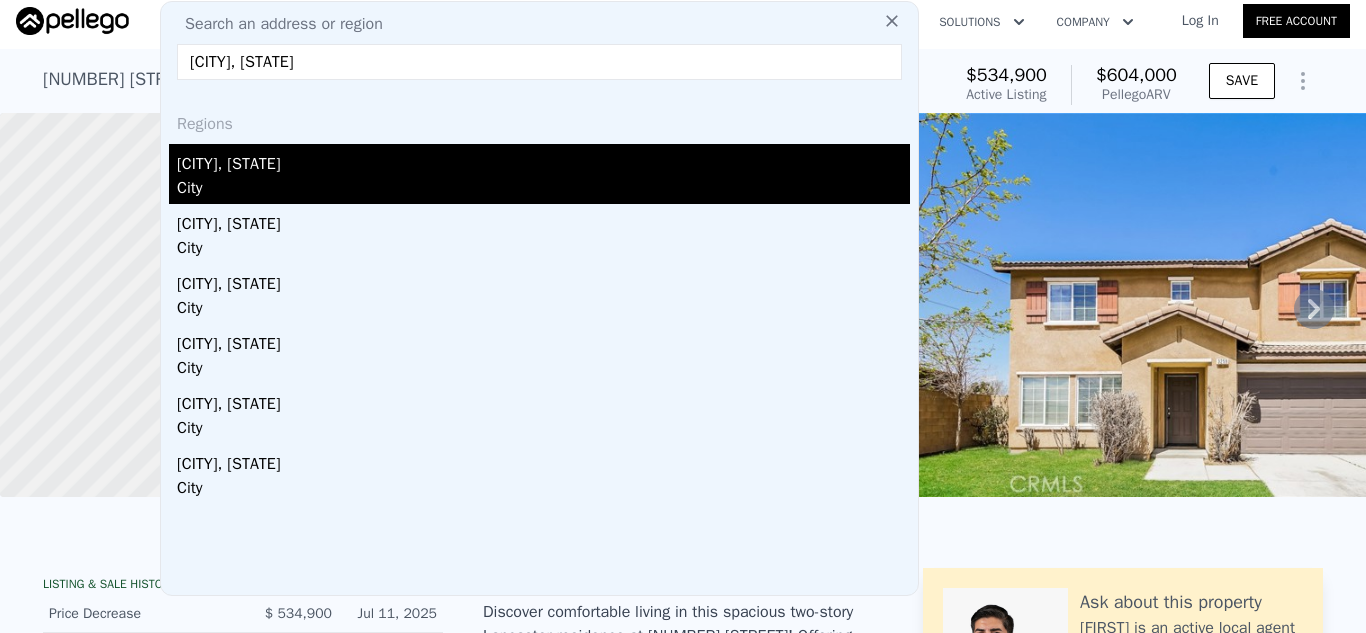 type on "pomona, ca" 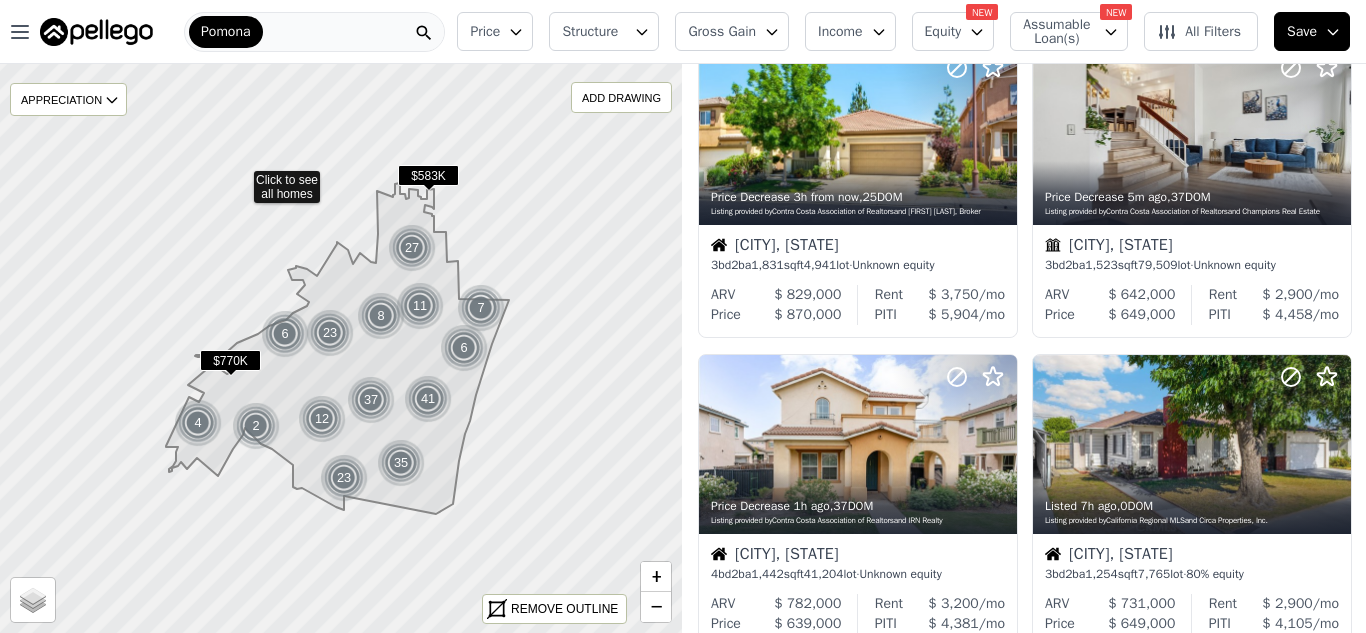 scroll, scrollTop: 0, scrollLeft: 0, axis: both 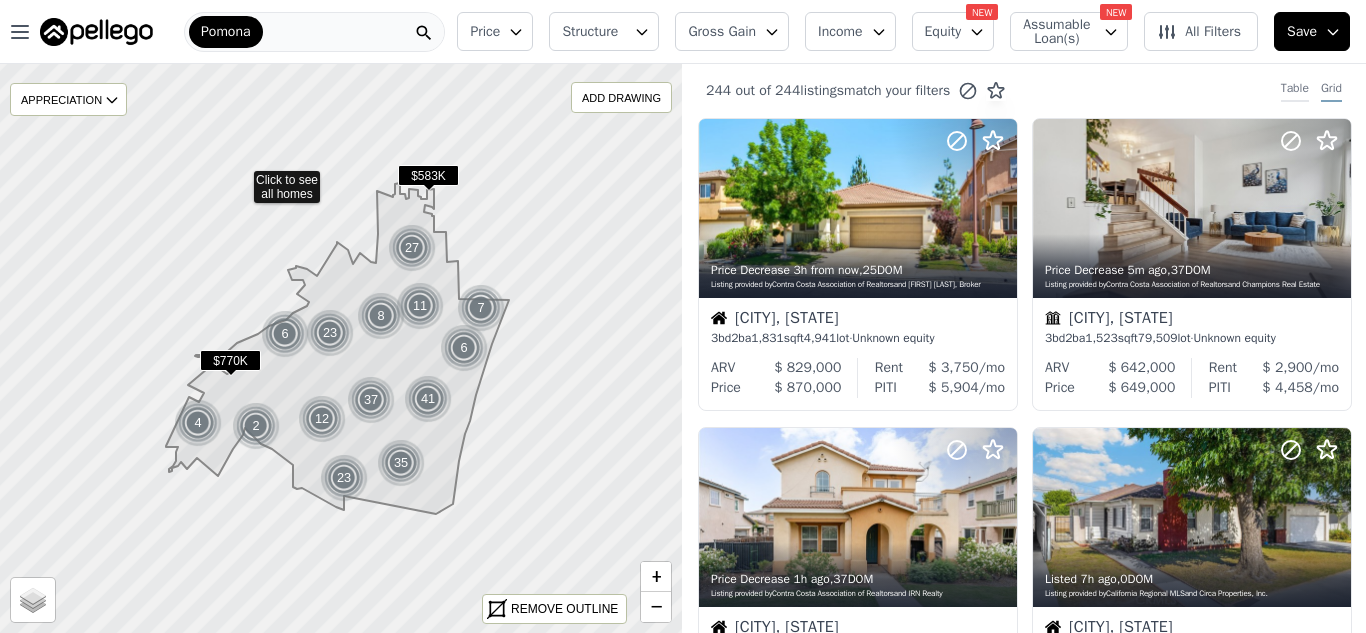 drag, startPoint x: 240, startPoint y: 177, endPoint x: 1273, endPoint y: 87, distance: 1036.9132 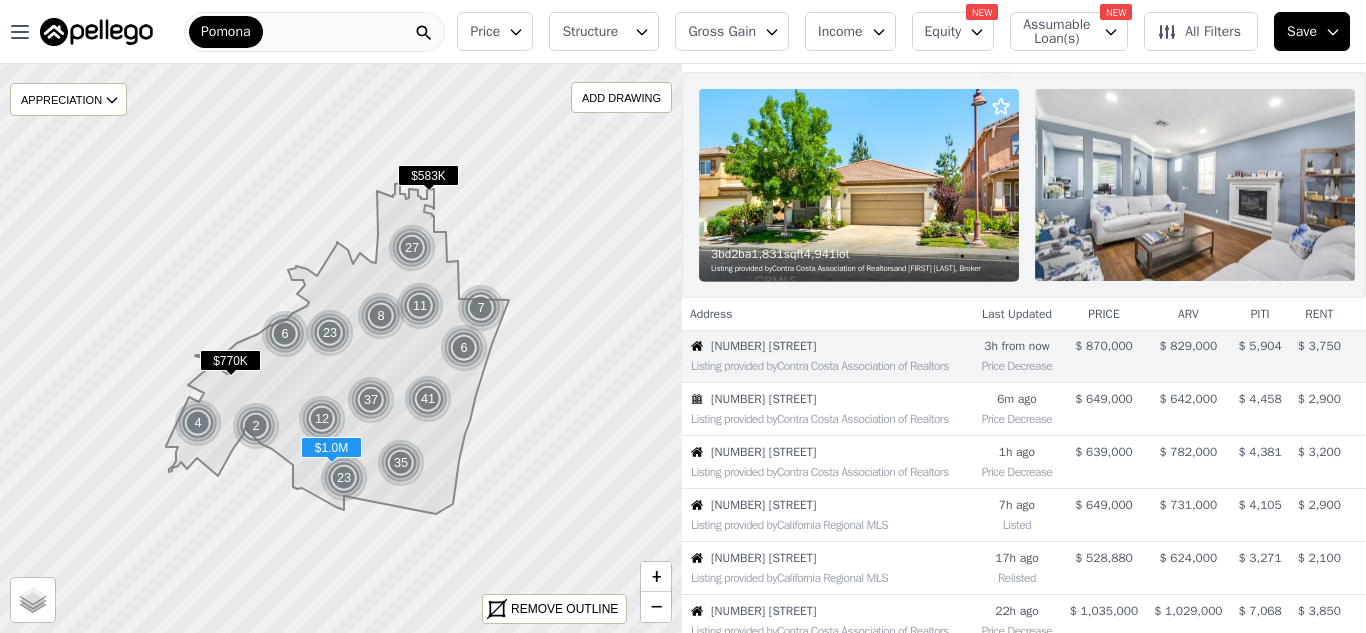 scroll, scrollTop: 43, scrollLeft: 0, axis: vertical 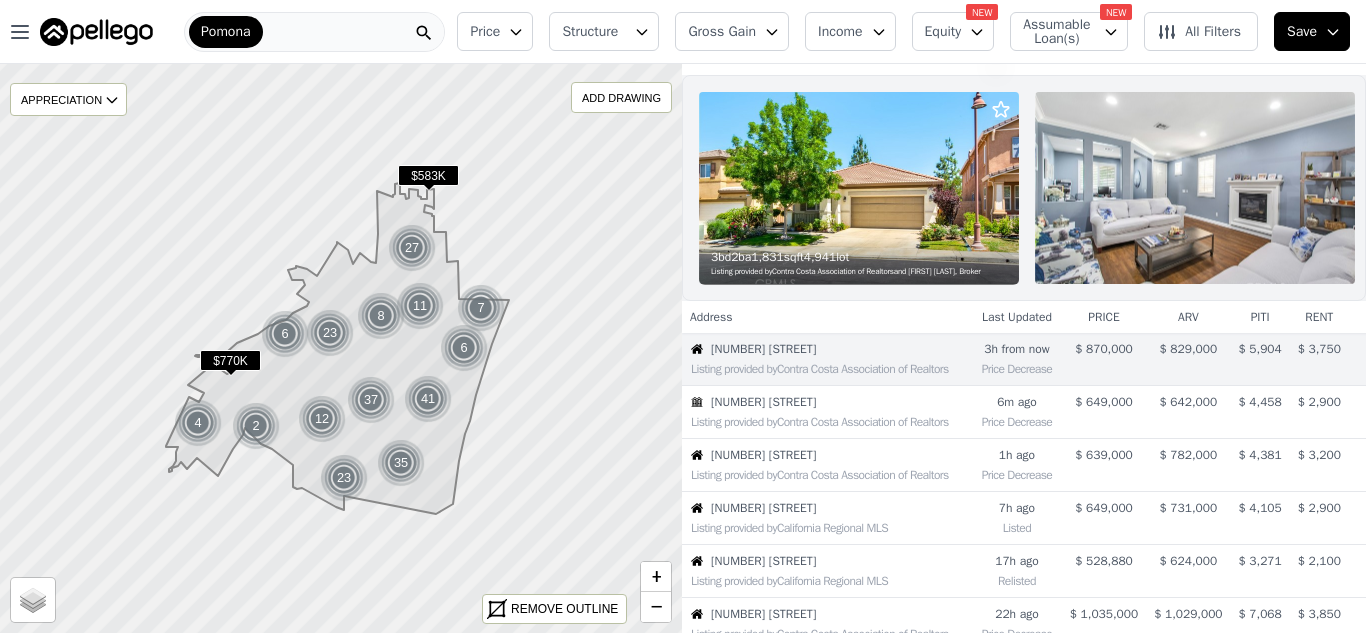 click 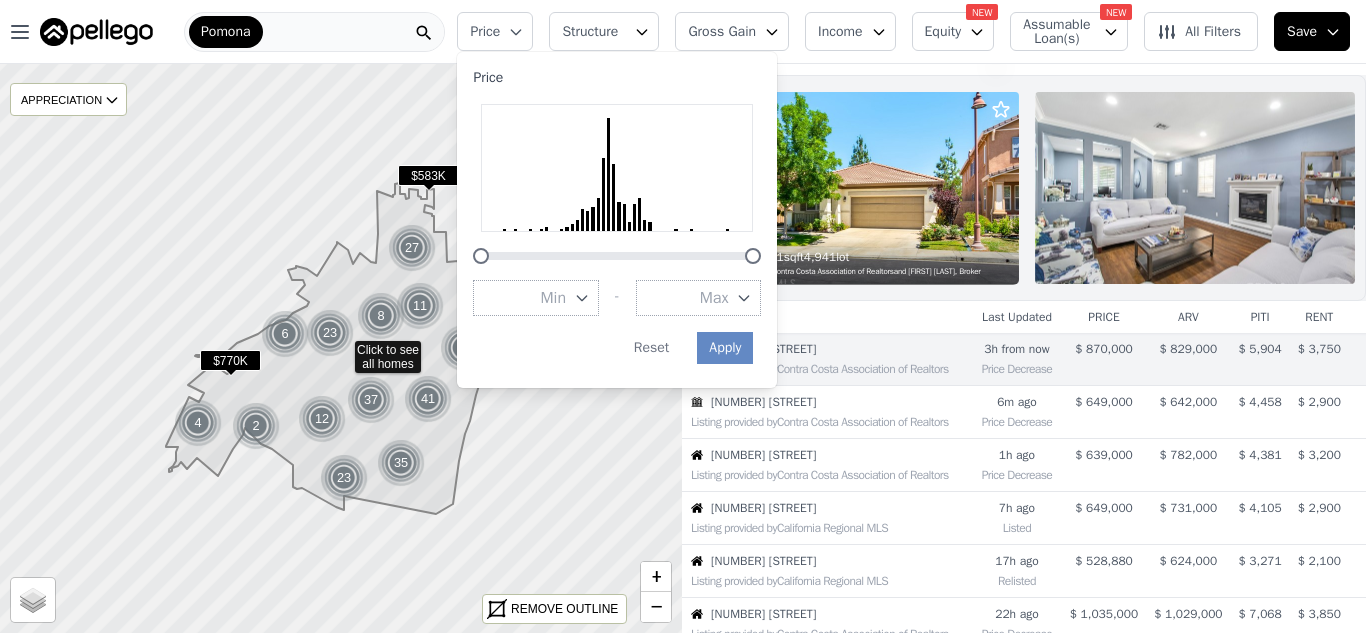 click 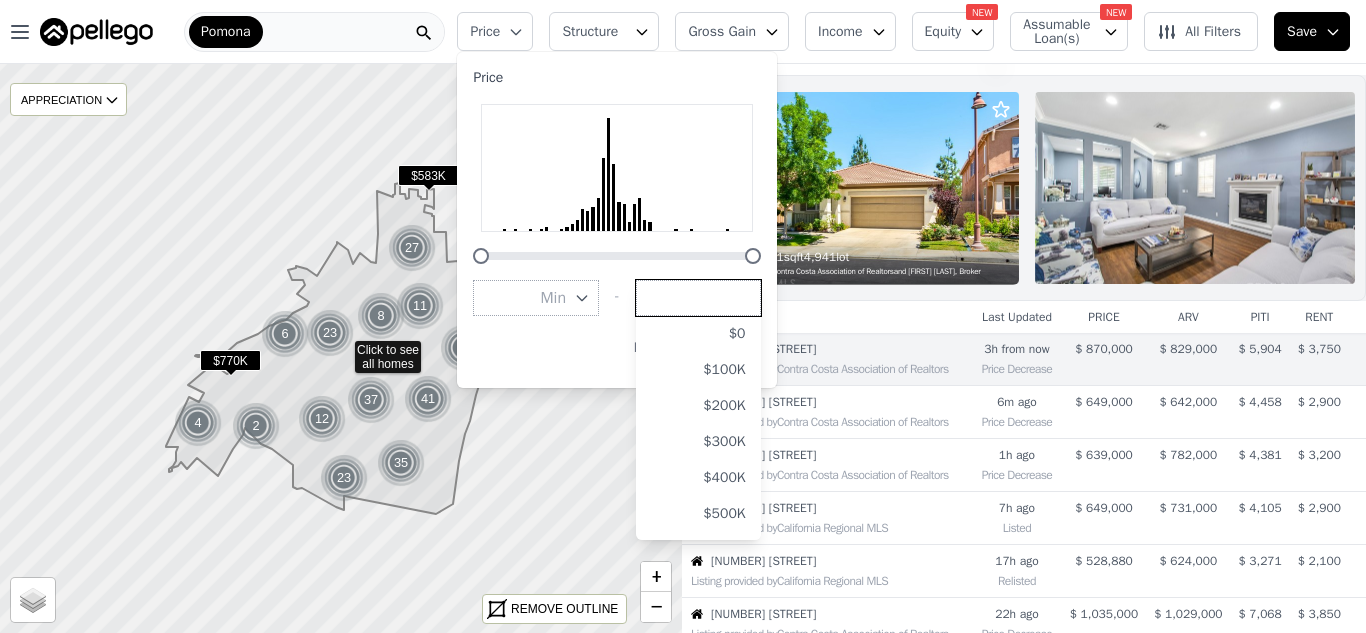 click at bounding box center (699, 298) 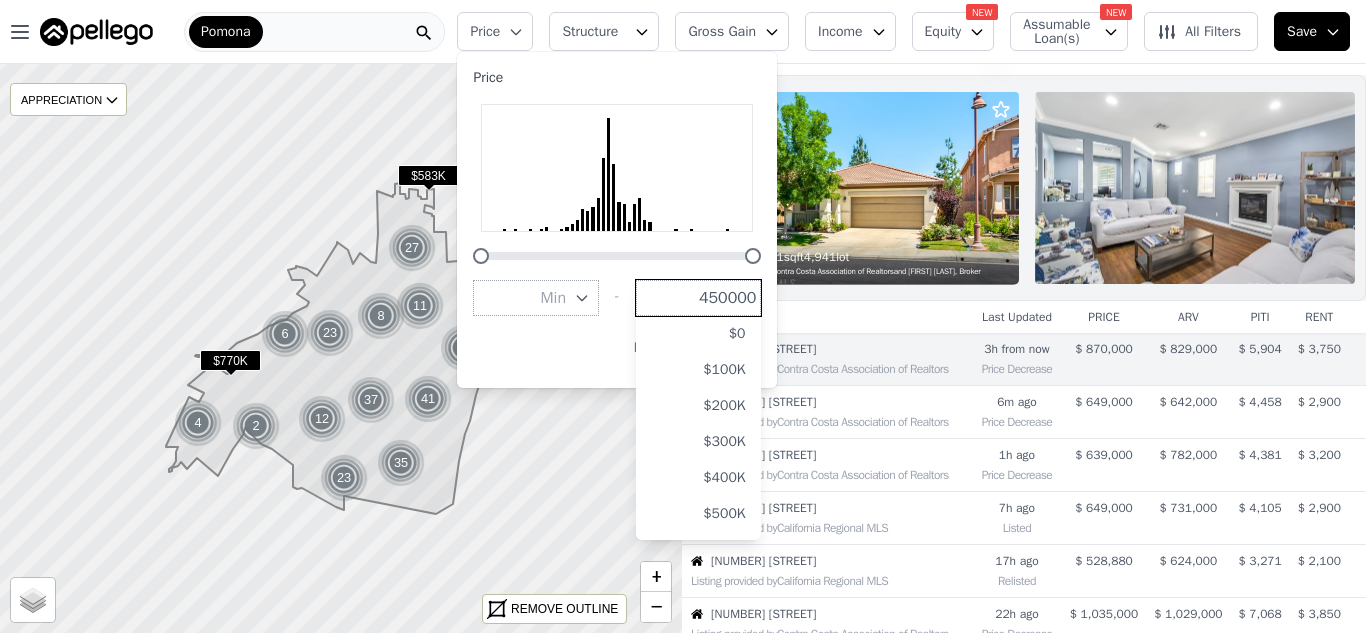 type on "450000" 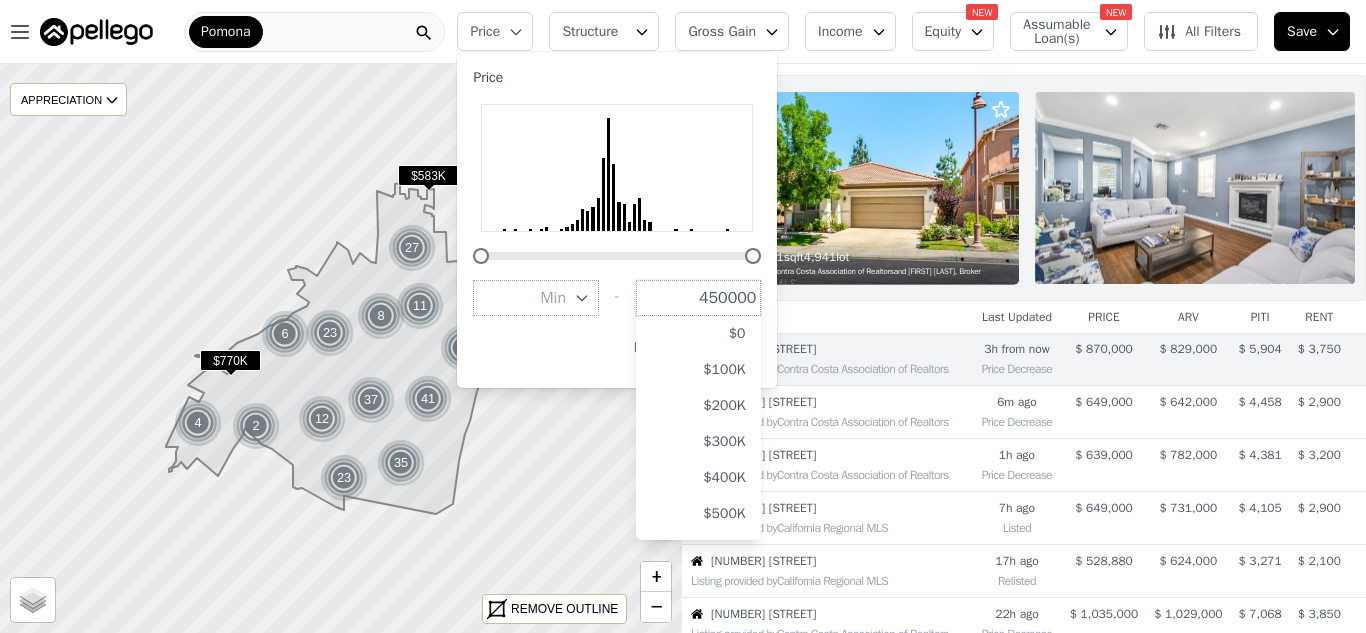 click on "Apply Reset" at bounding box center [613, 348] 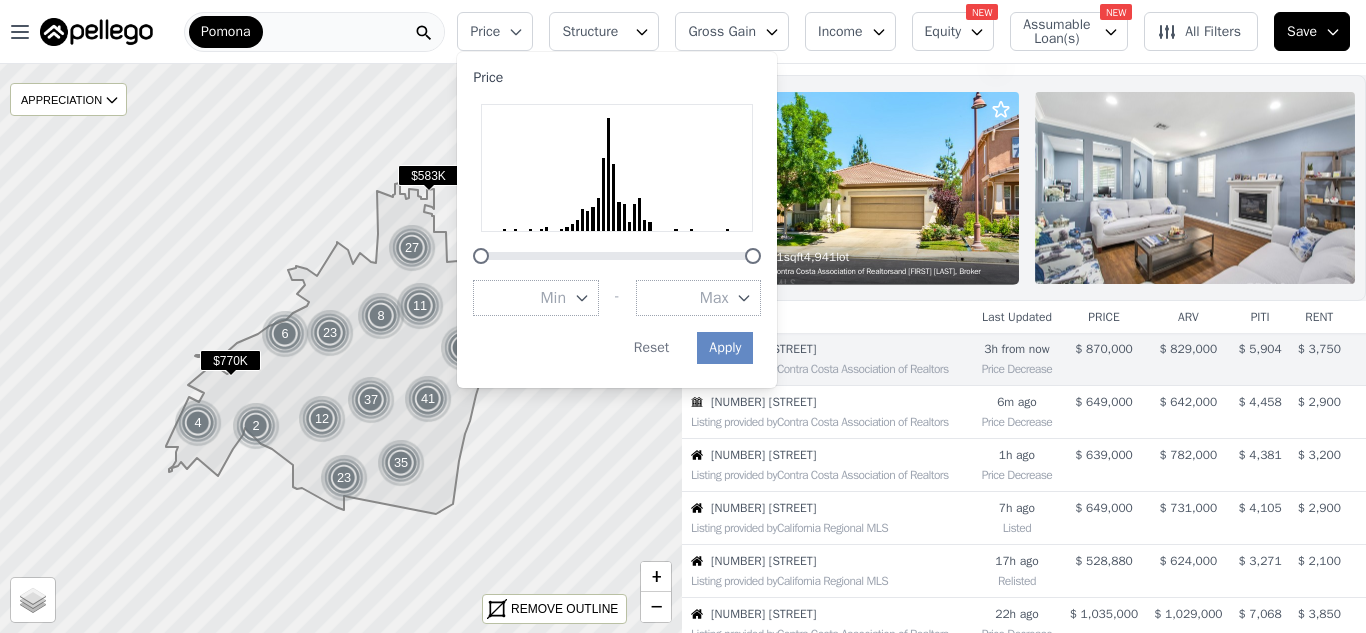 click on "Max" at bounding box center [699, 298] 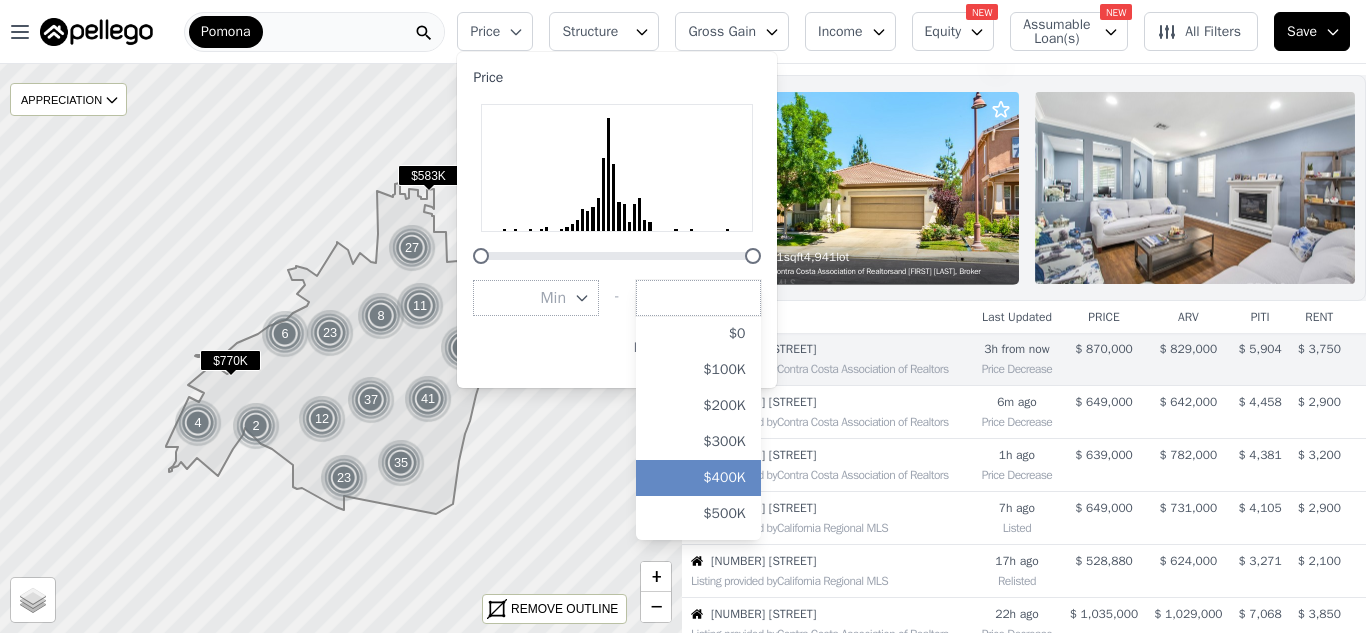 click on "$400K" at bounding box center [699, 478] 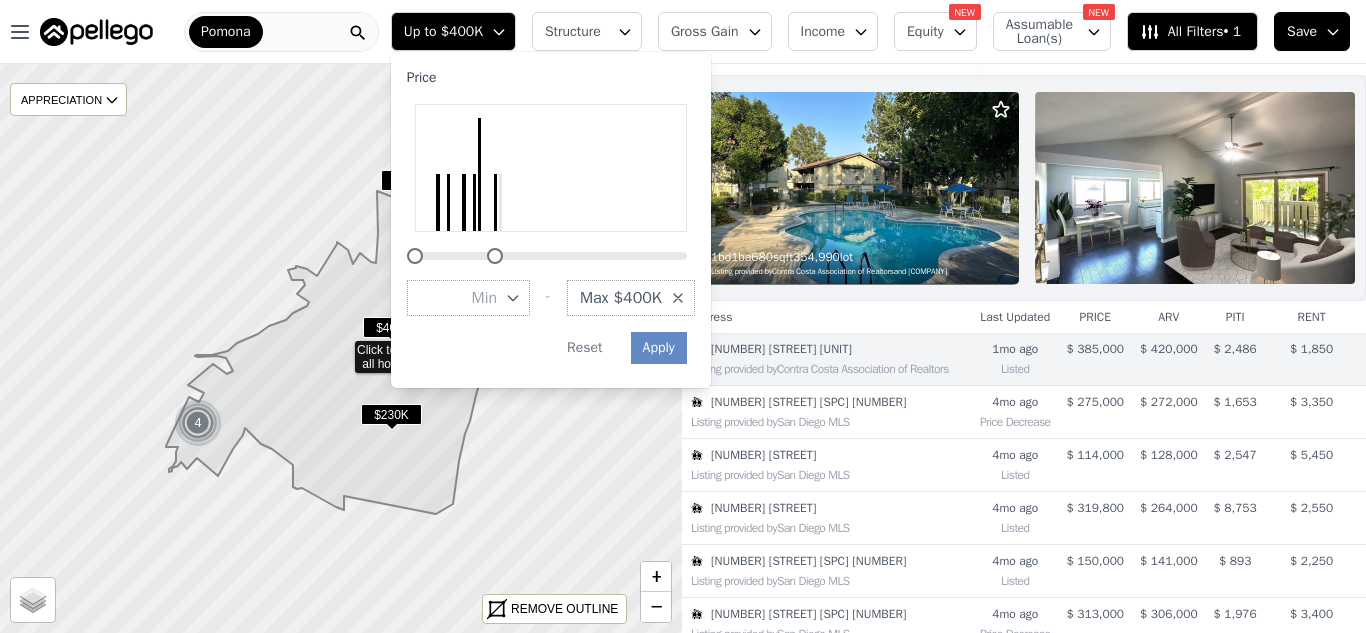scroll, scrollTop: 27, scrollLeft: 0, axis: vertical 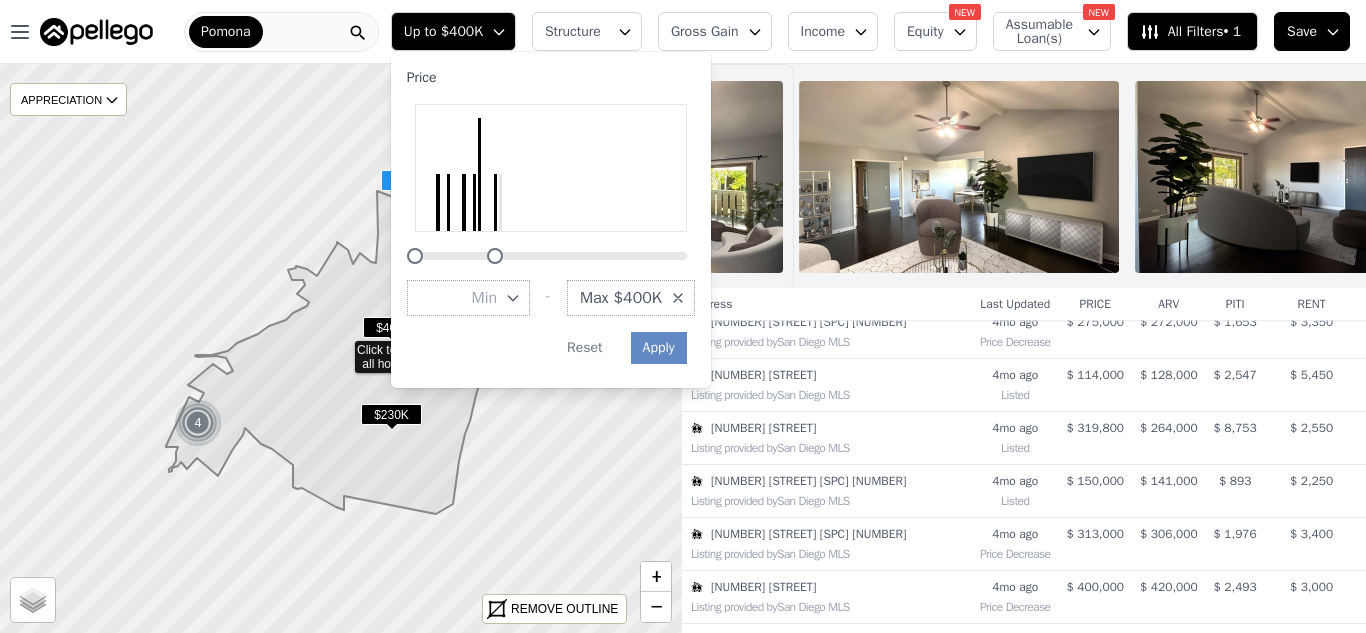click on "301 E Foothill Blvd" at bounding box center (831, 375) 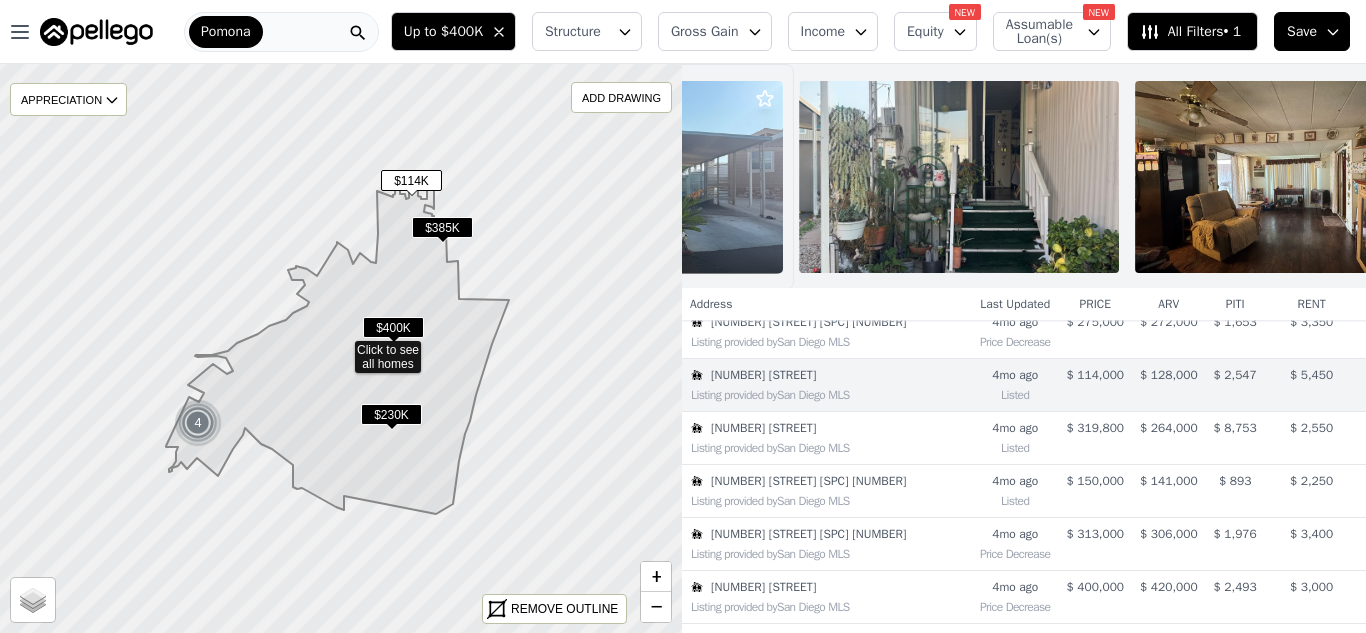 scroll, scrollTop: 133, scrollLeft: 0, axis: vertical 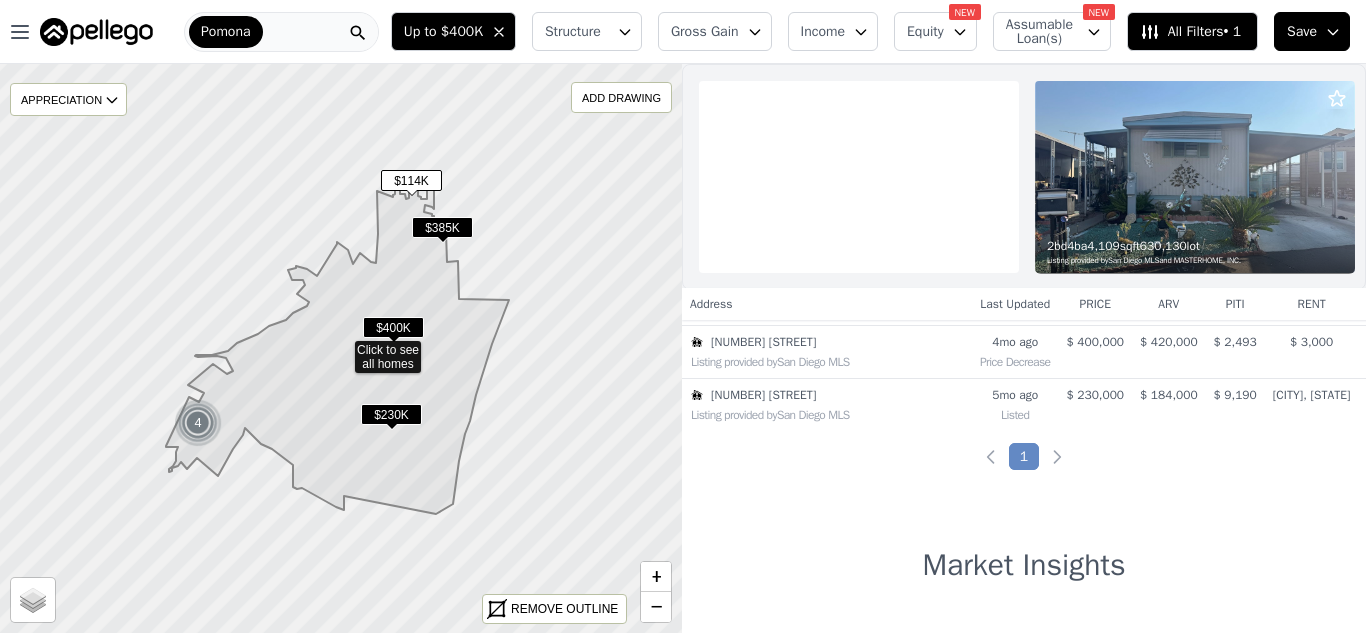 type 